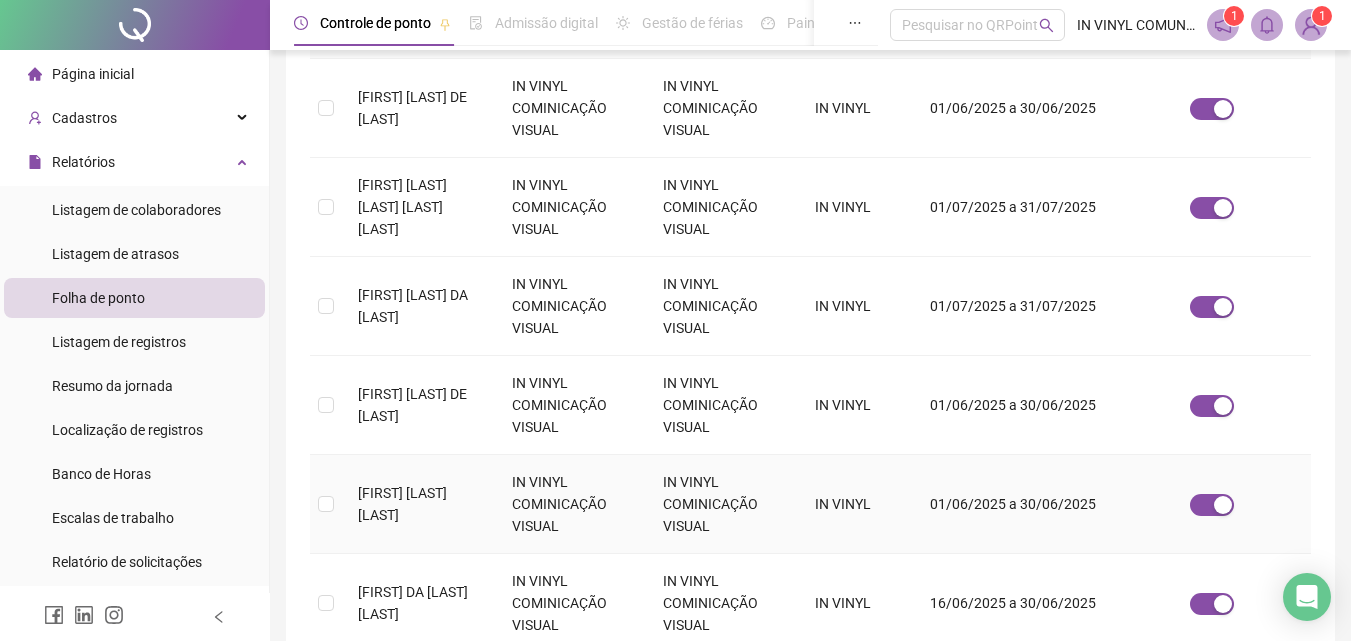 scroll, scrollTop: 489, scrollLeft: 0, axis: vertical 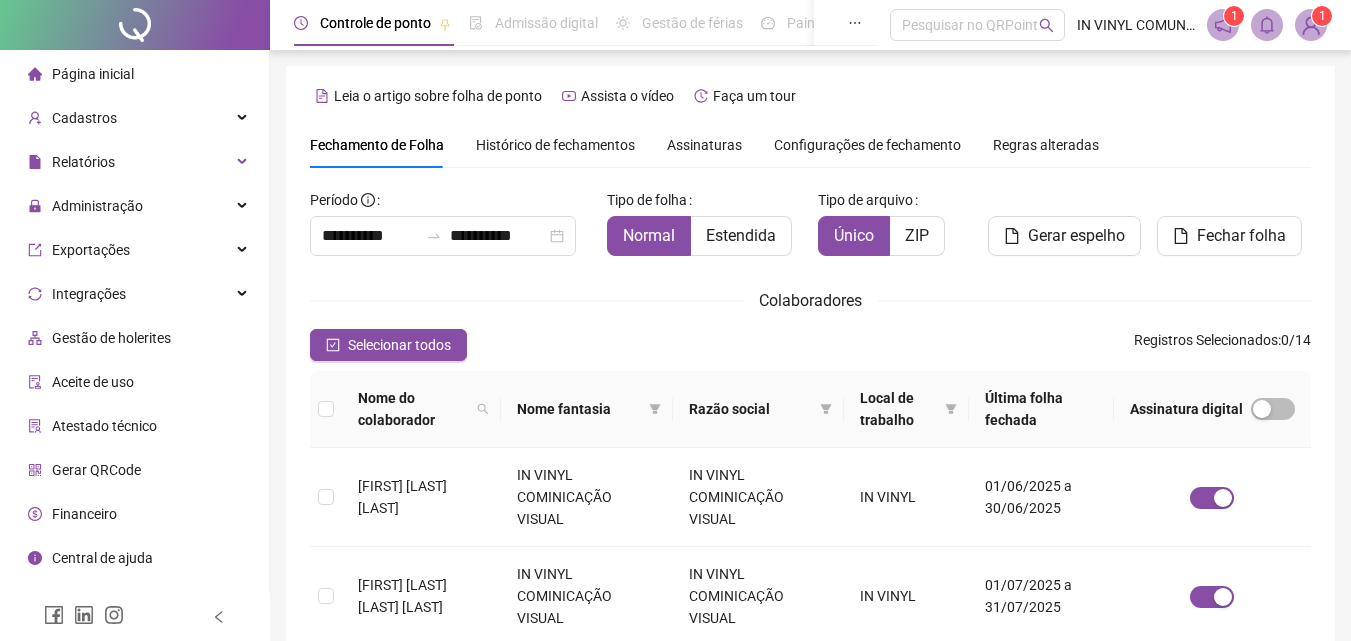 click on "Página inicial Cadastros Relatórios Administração Exportações Integrações Gestão de holerites Aceite de uso Atestado técnico Gerar QRCode Financeiro Central de ajuda Clube QR - Beneficios" at bounding box center (135, 338) 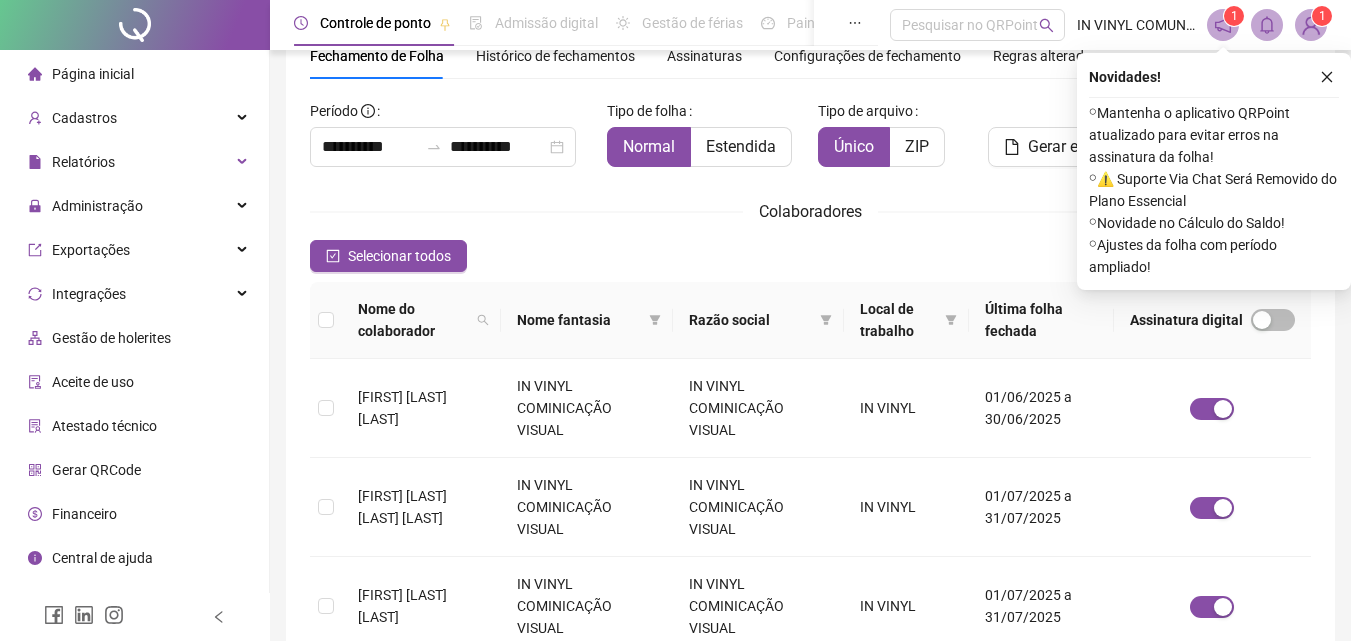 scroll, scrollTop: 89, scrollLeft: 0, axis: vertical 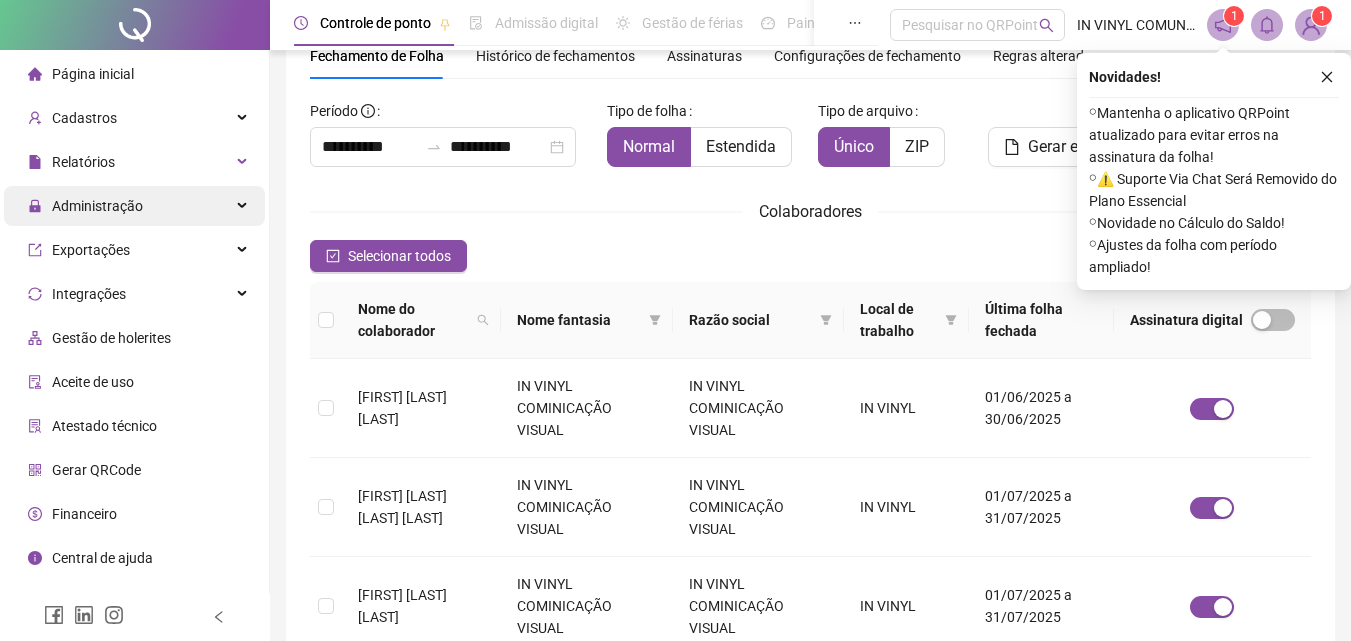 click on "Administração" at bounding box center [97, 206] 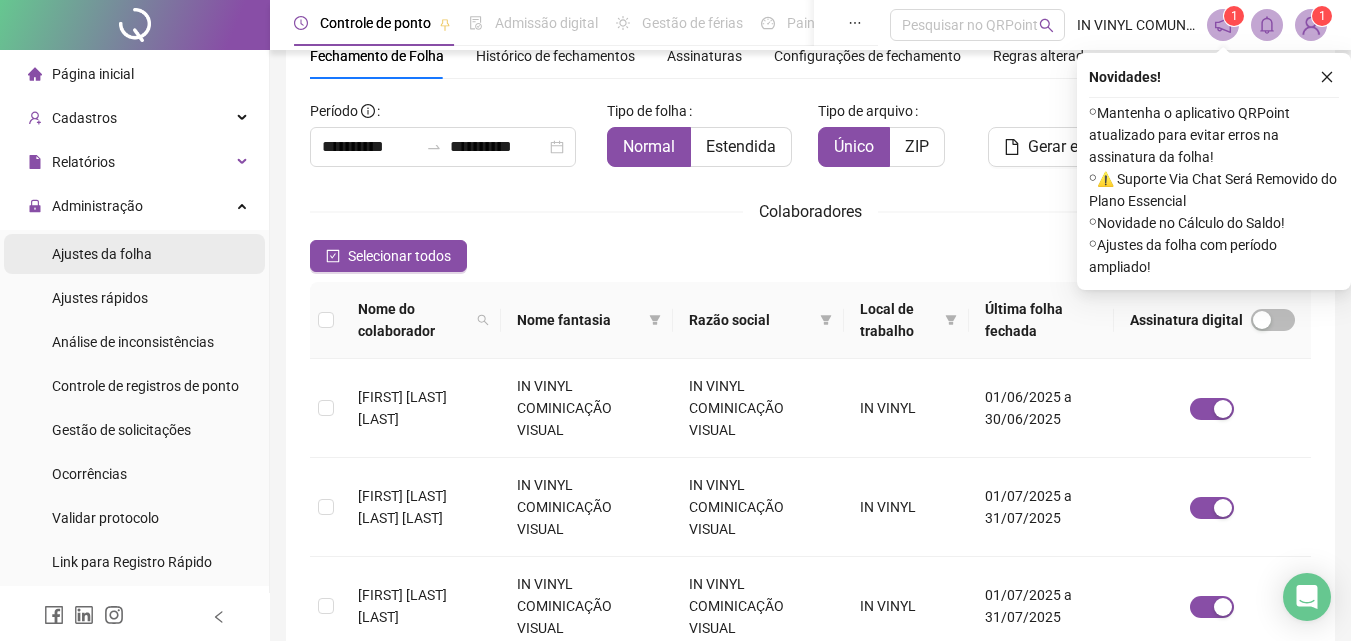click on "Ajustes da folha" at bounding box center (134, 254) 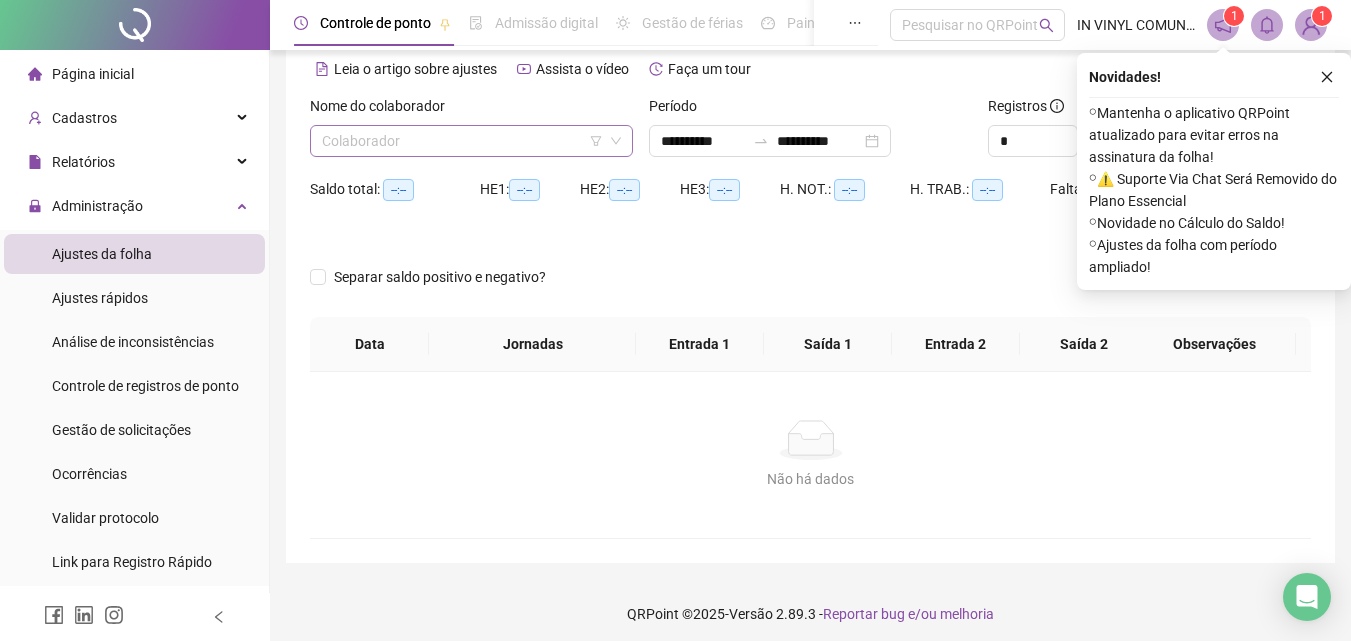 click at bounding box center (462, 141) 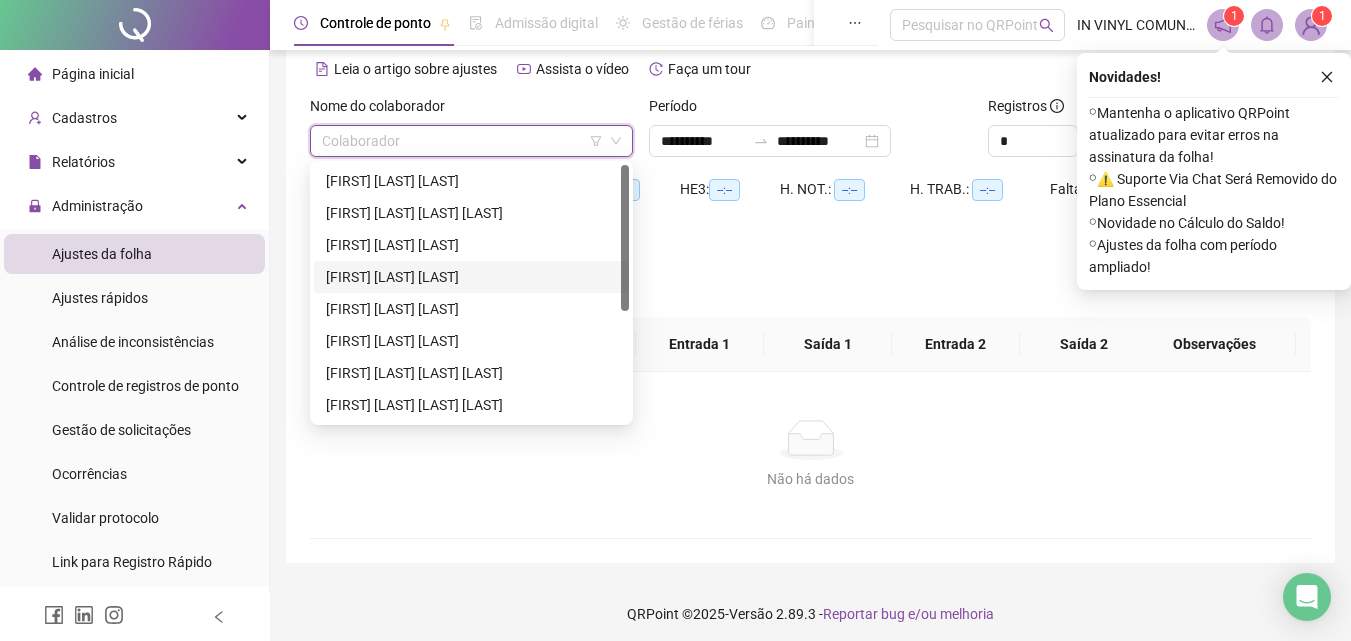 click on "[FIRST] [LAST] [LAST]" at bounding box center (471, 277) 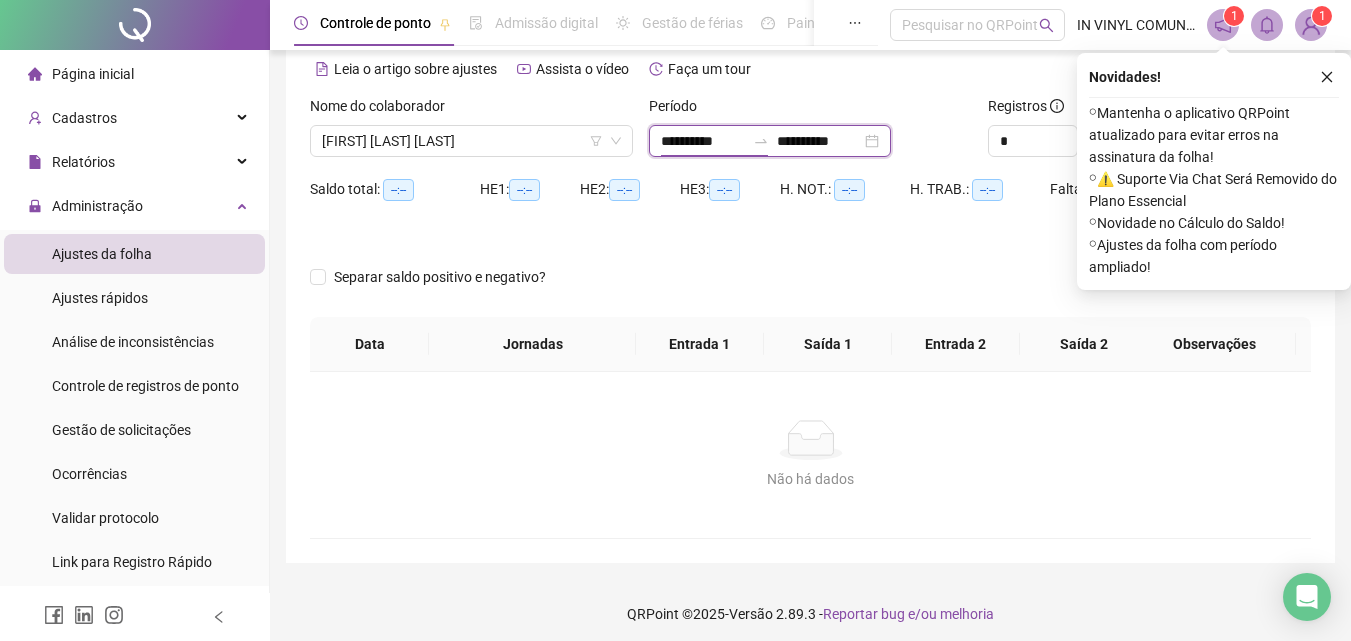 drag, startPoint x: 755, startPoint y: 132, endPoint x: 747, endPoint y: 157, distance: 26.24881 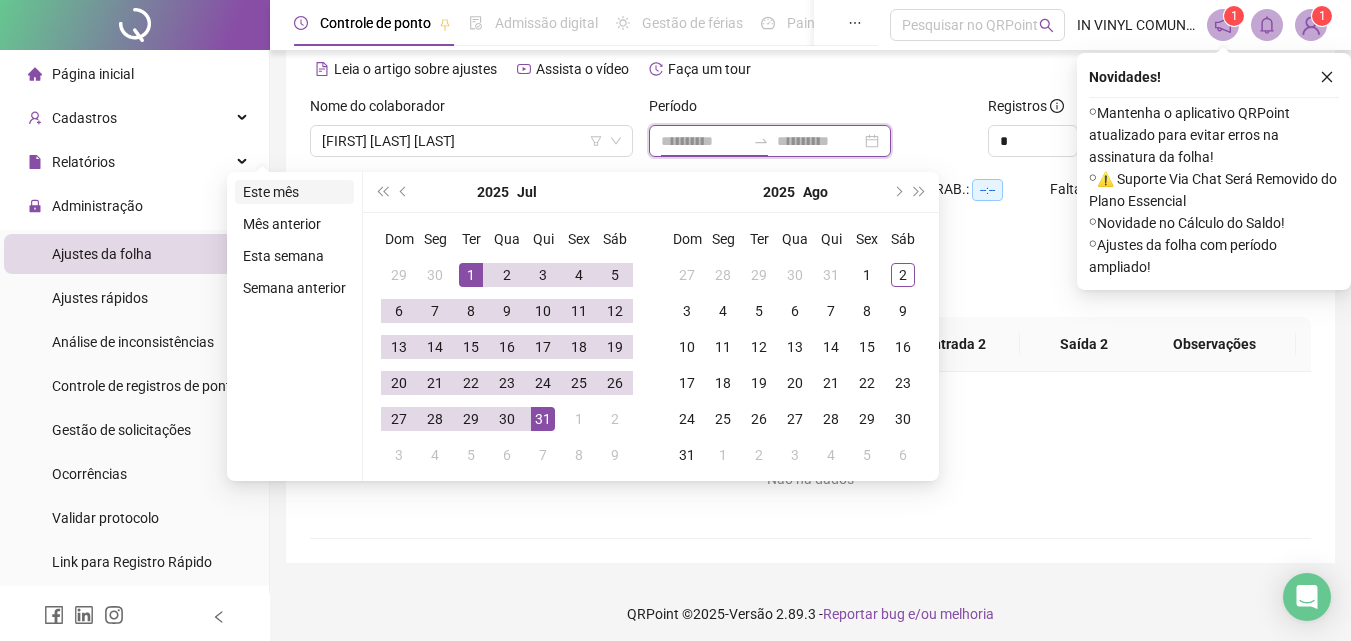 type on "**********" 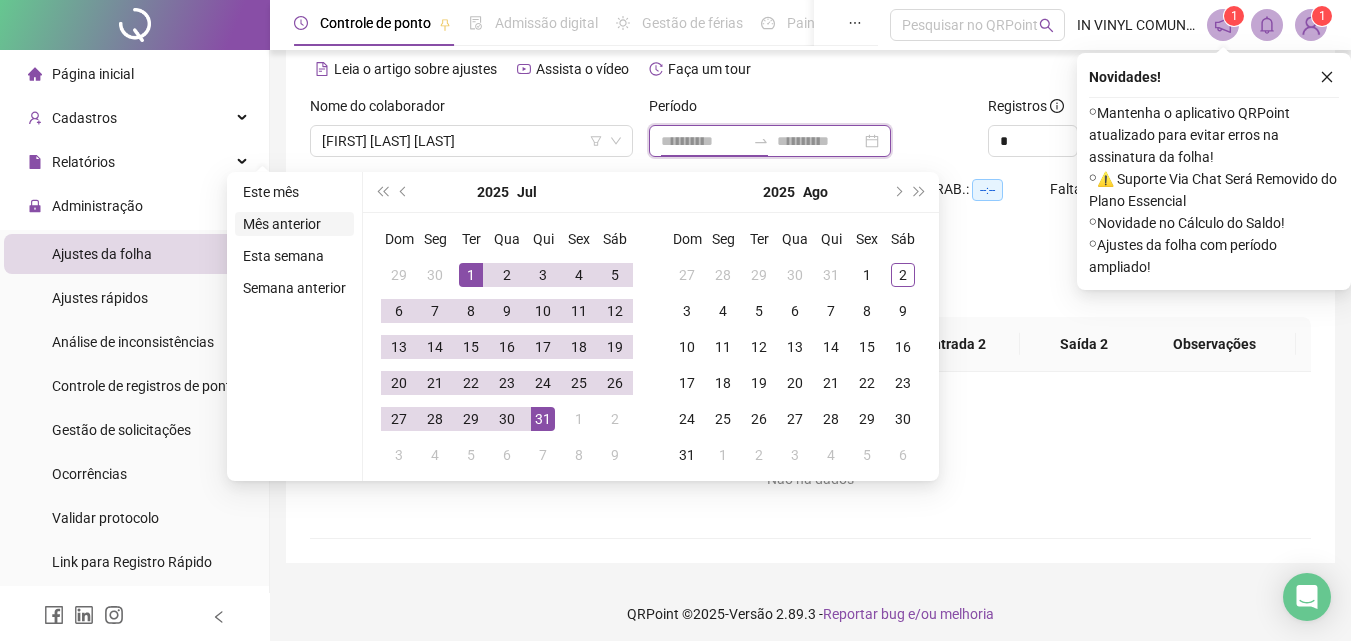 type on "**********" 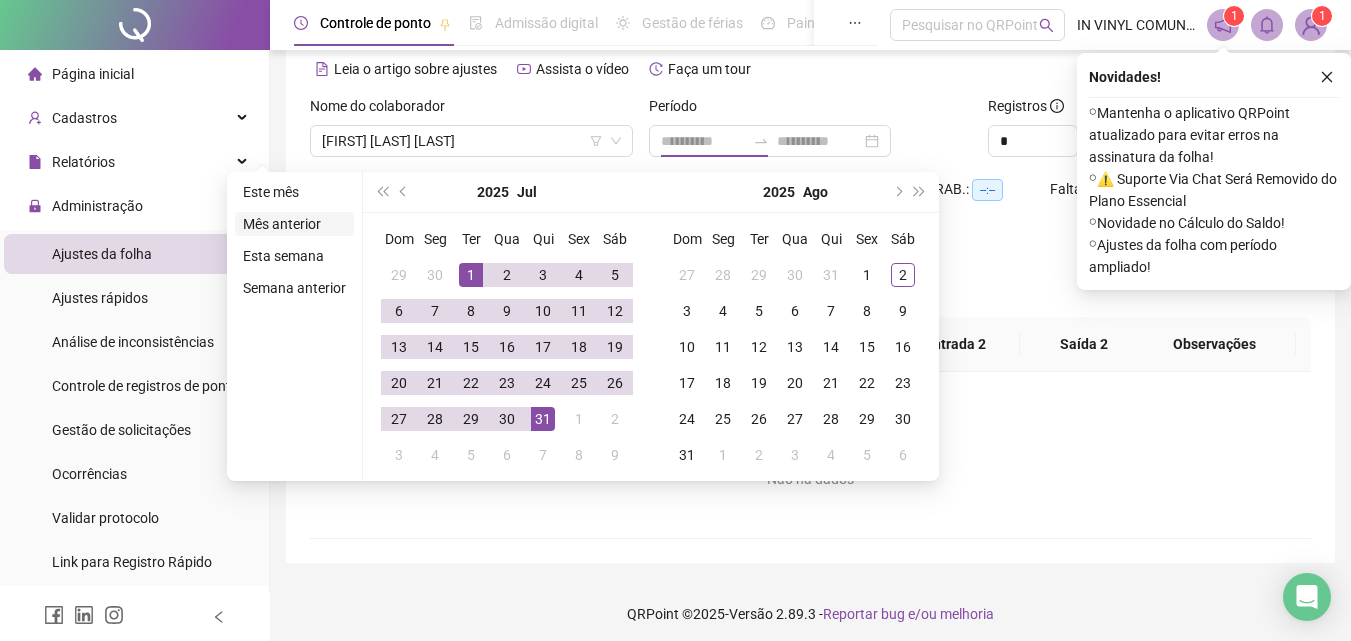 click on "Mês anterior" at bounding box center (294, 224) 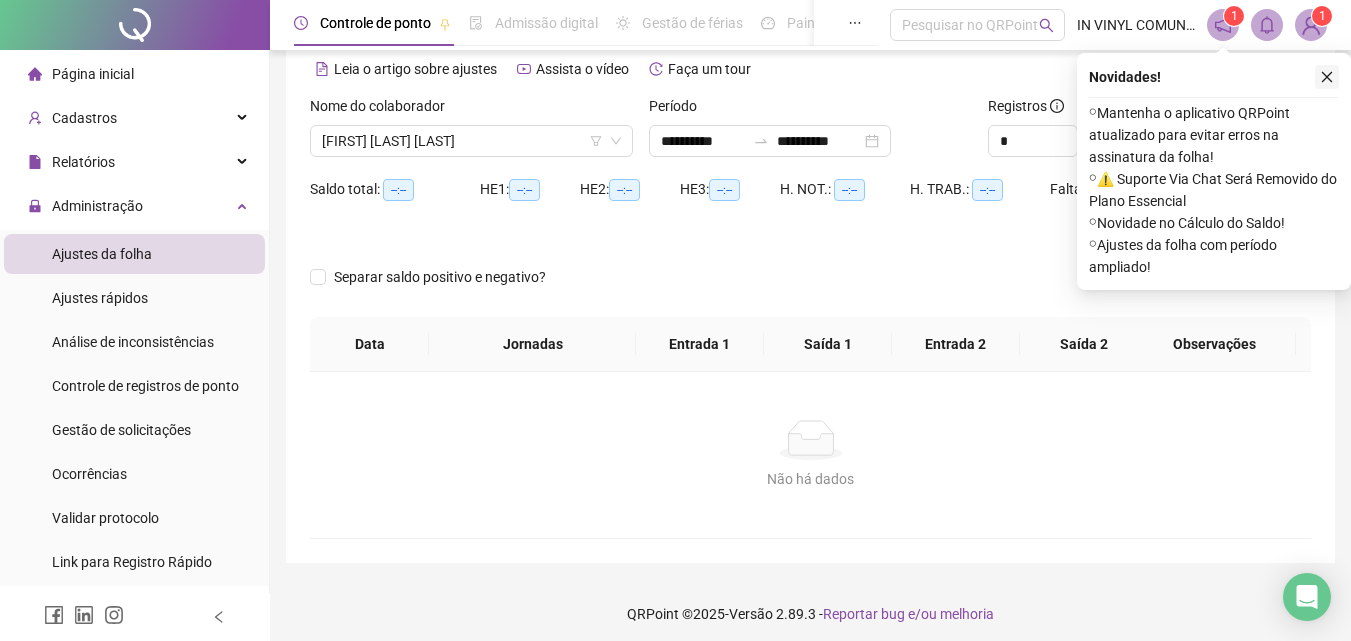 click 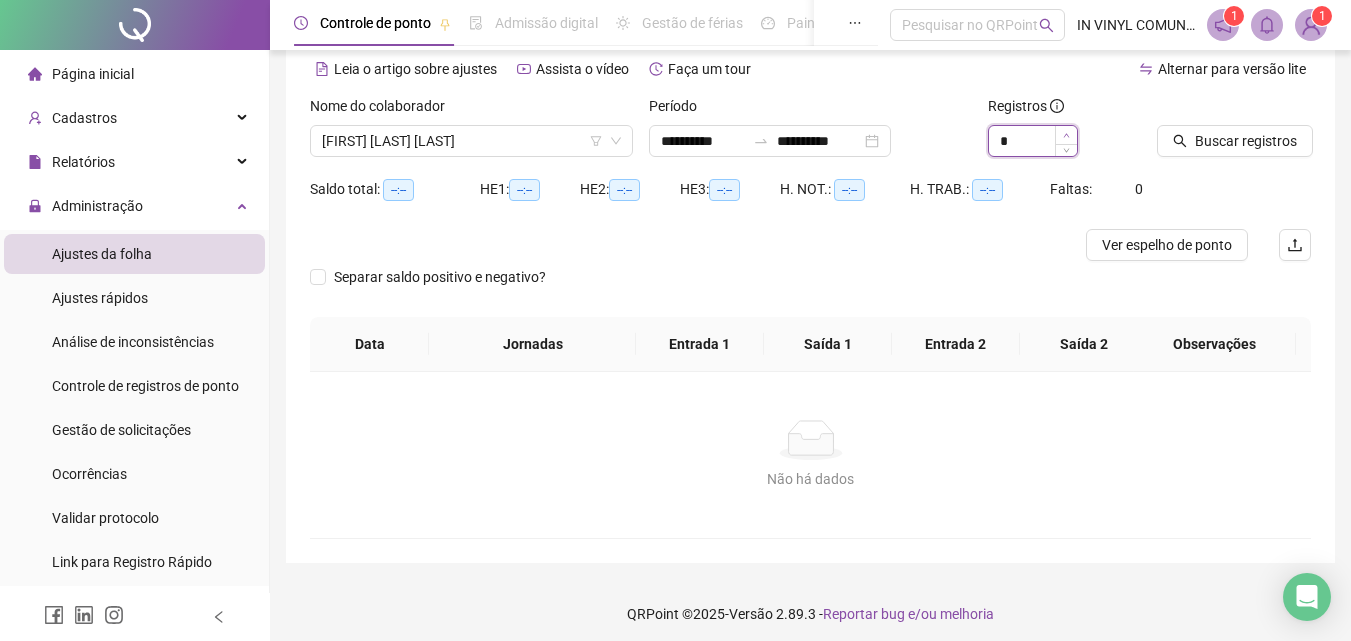 click 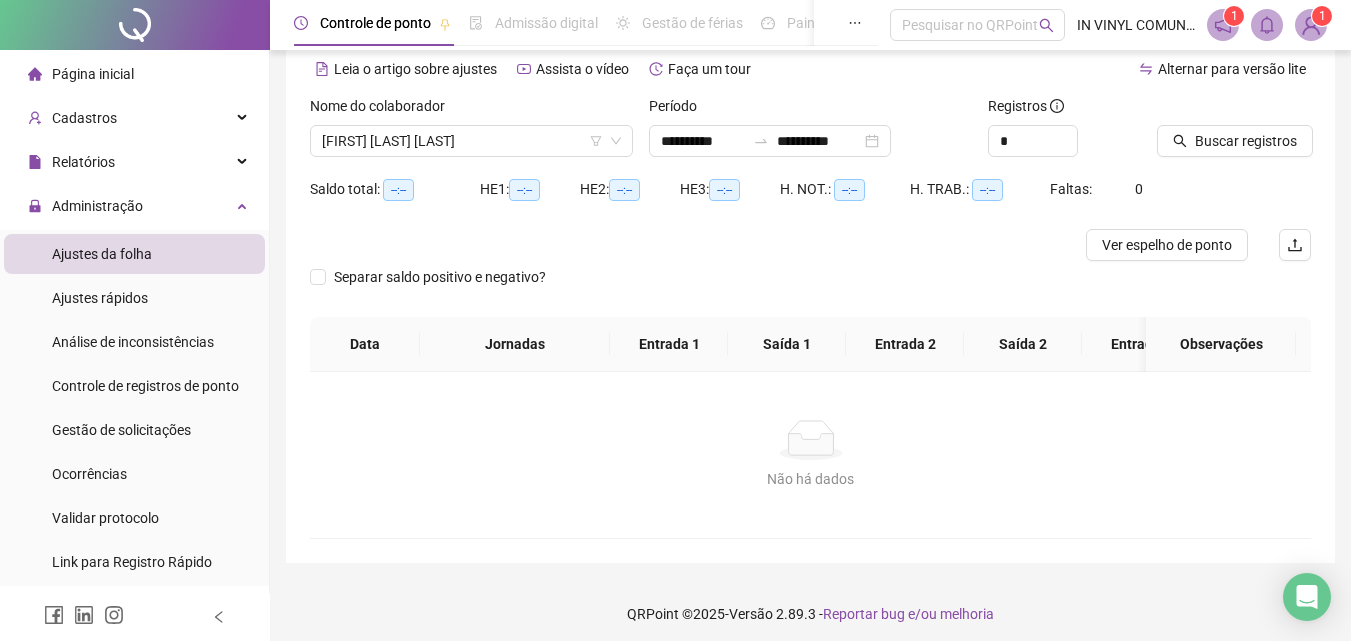 click at bounding box center (219, 617) 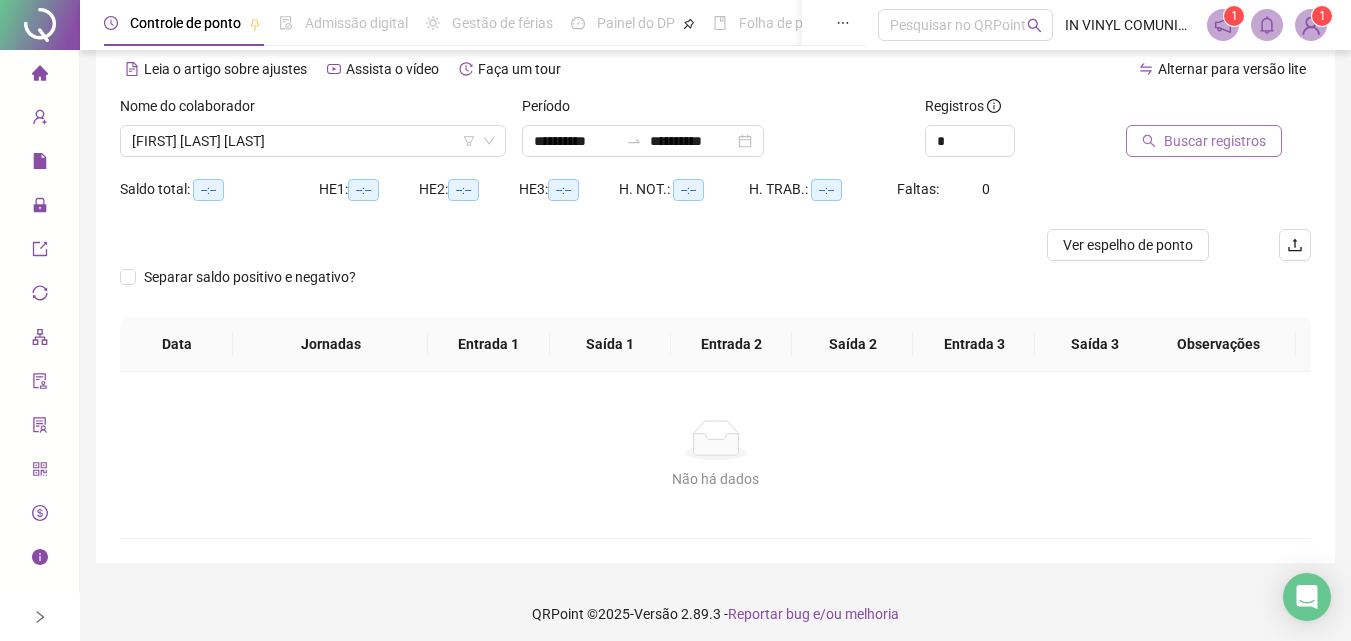 click on "Buscar registros" at bounding box center (1215, 141) 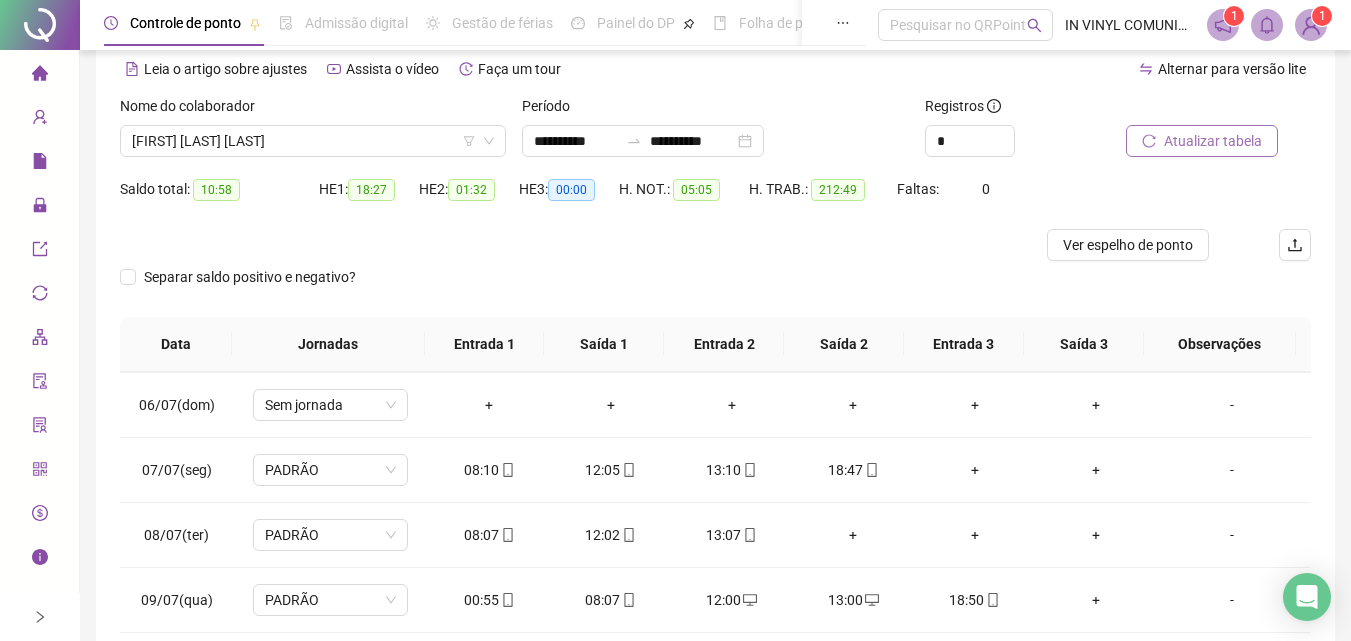 scroll, scrollTop: 400, scrollLeft: 0, axis: vertical 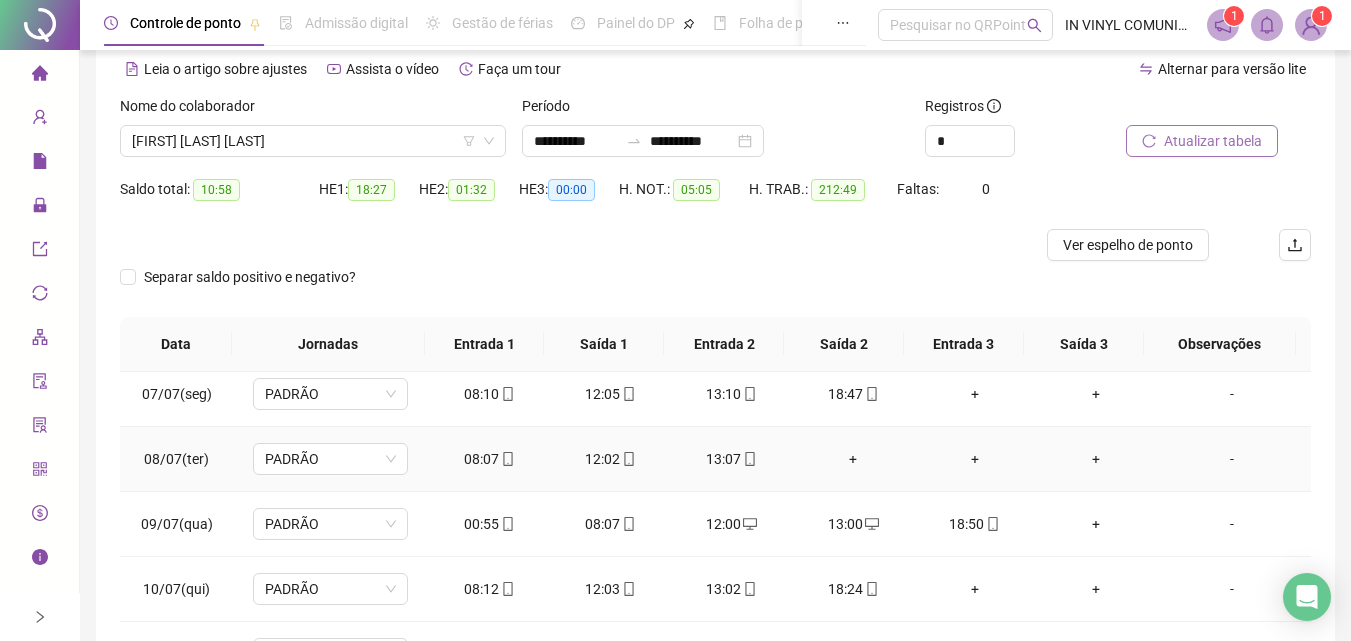 click on "+" at bounding box center (853, 459) 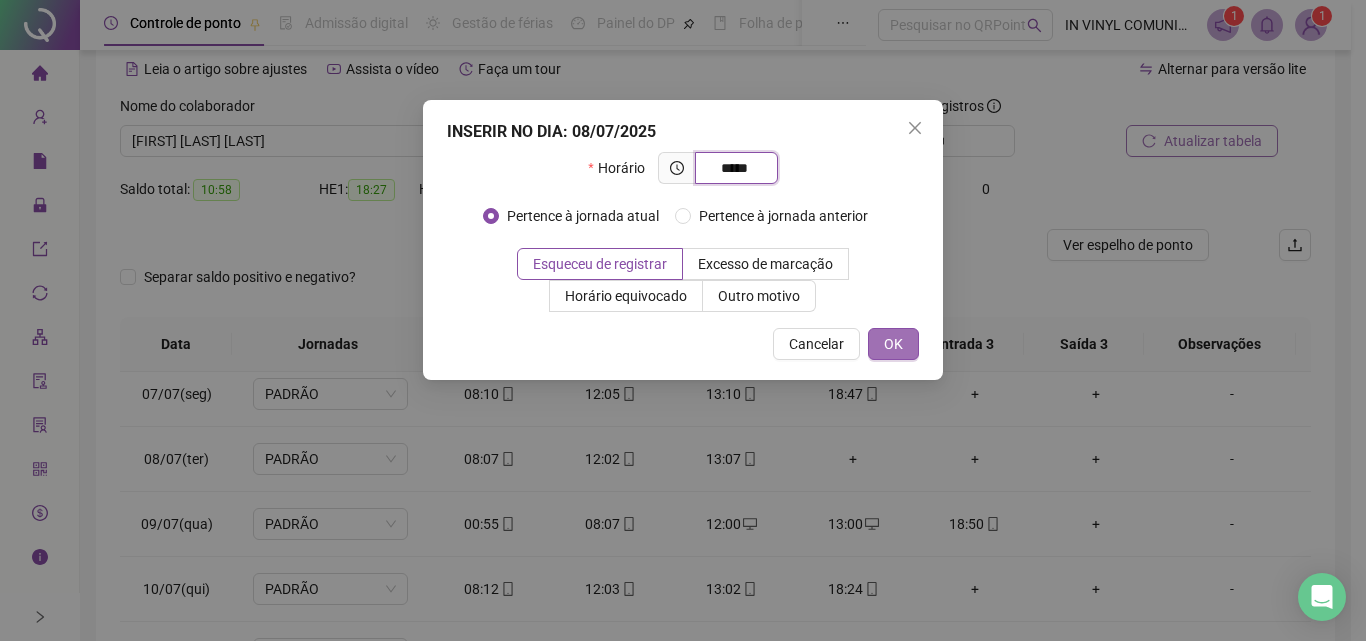 type on "*****" 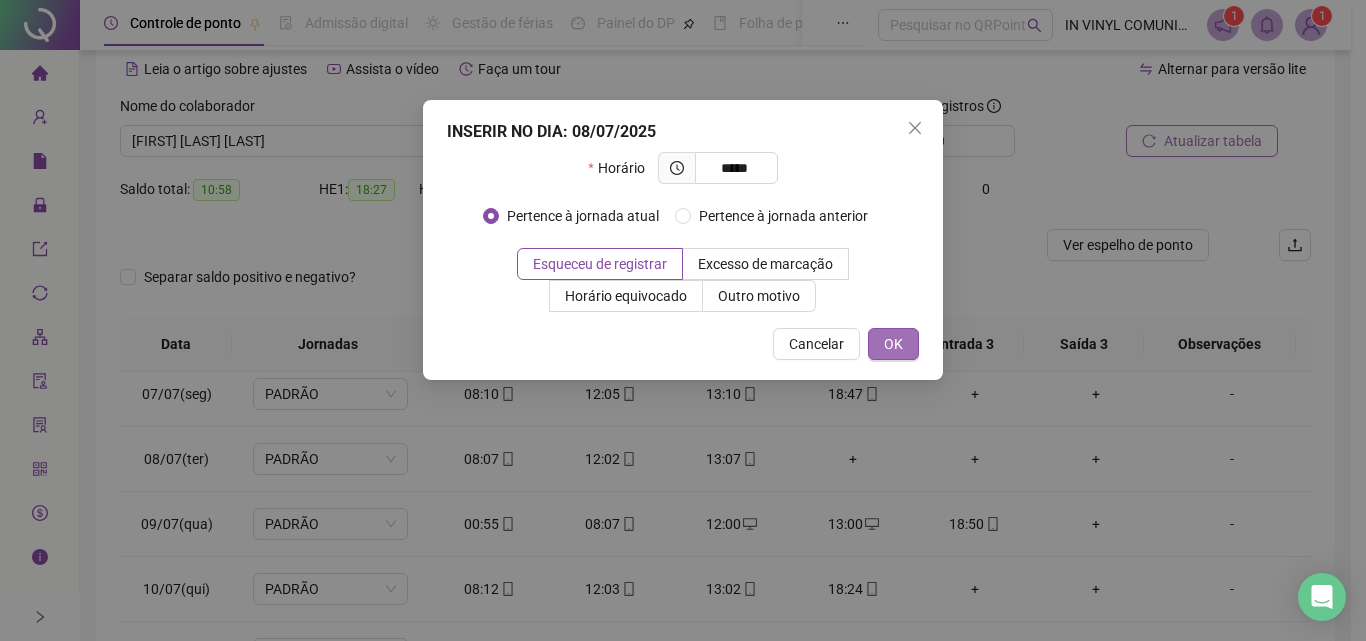 click on "OK" at bounding box center [893, 344] 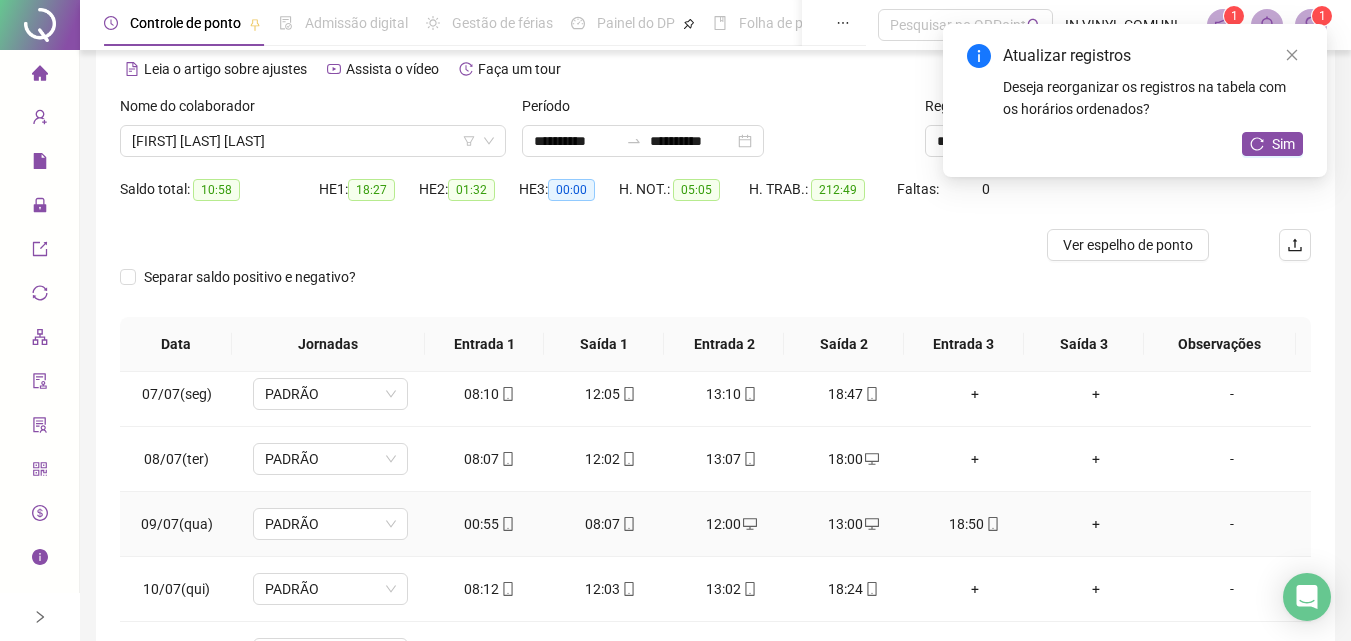 drag, startPoint x: 466, startPoint y: 519, endPoint x: 478, endPoint y: 530, distance: 16.27882 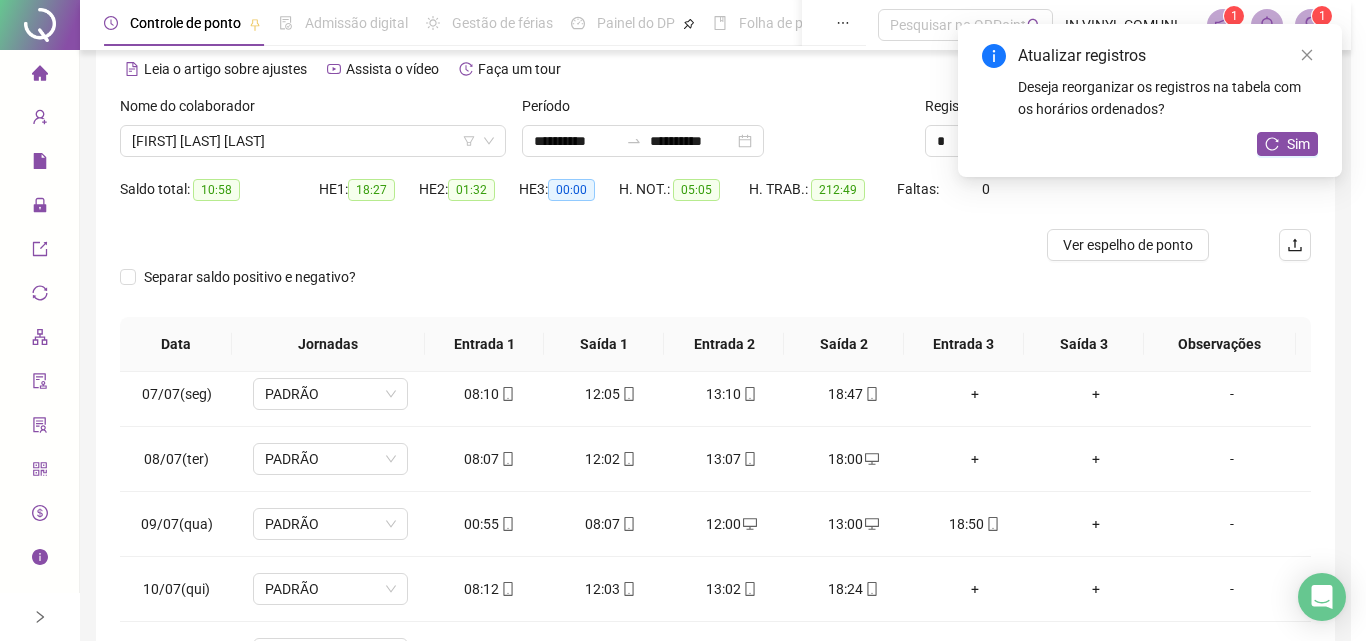 type on "**********" 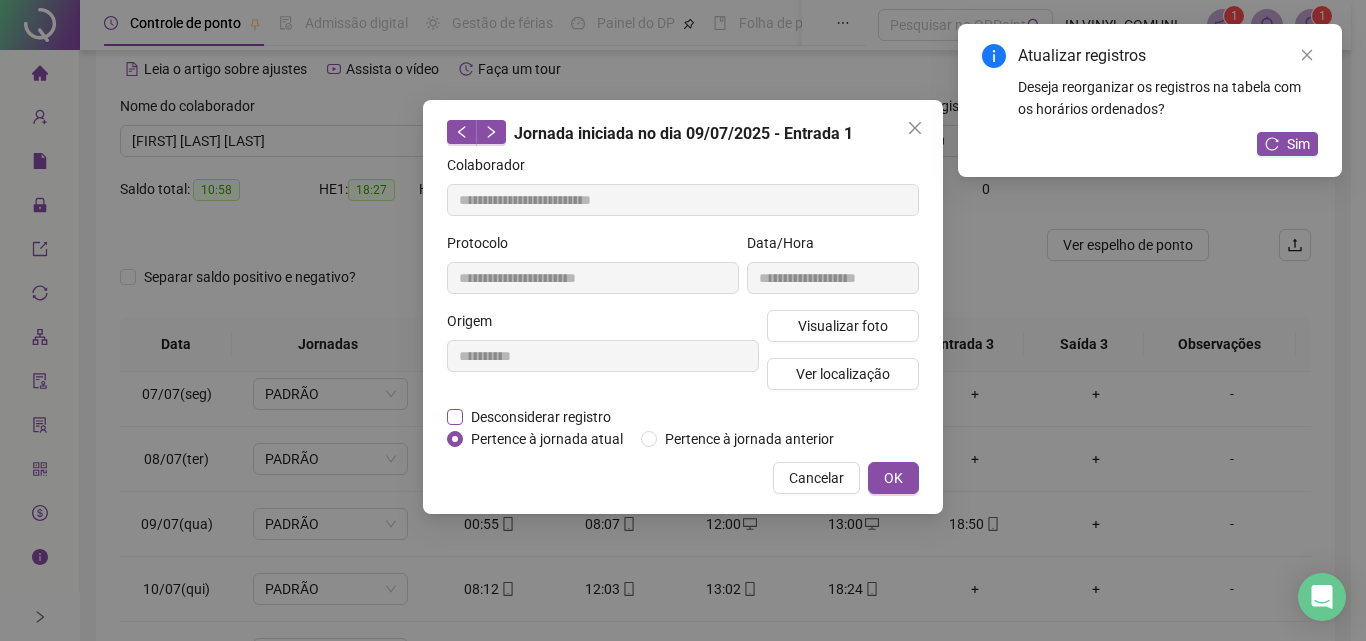 click on "Desconsiderar registro" at bounding box center [541, 417] 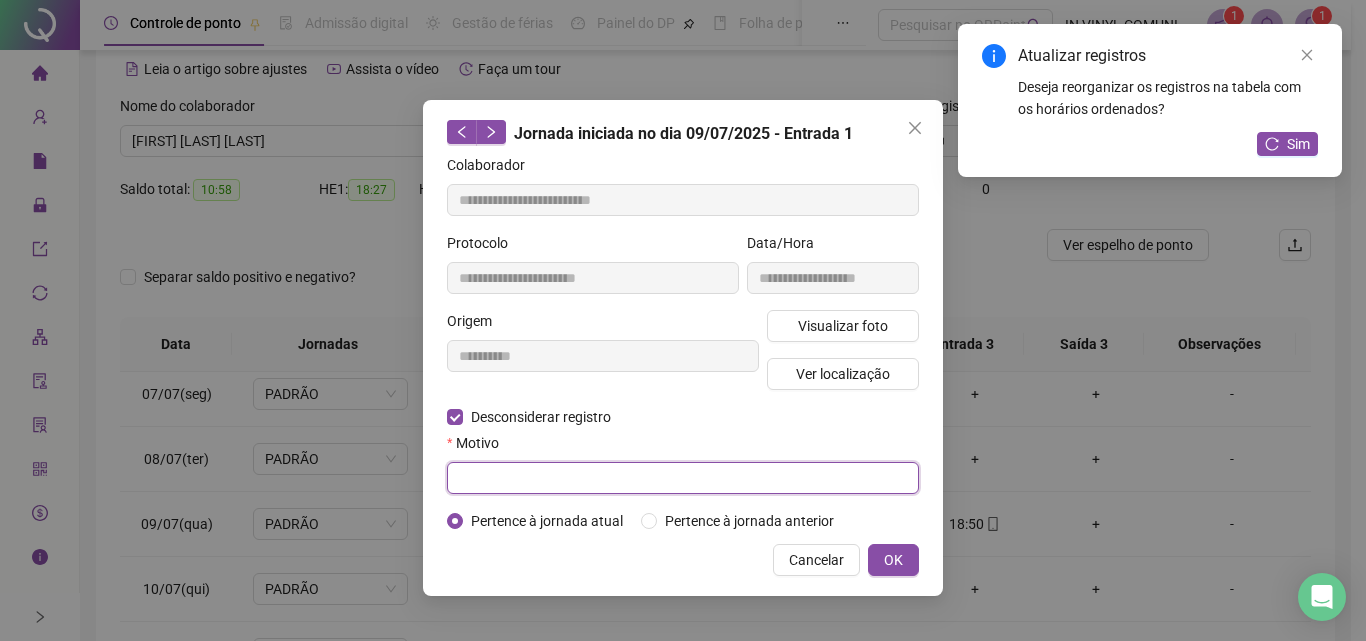 click at bounding box center [683, 478] 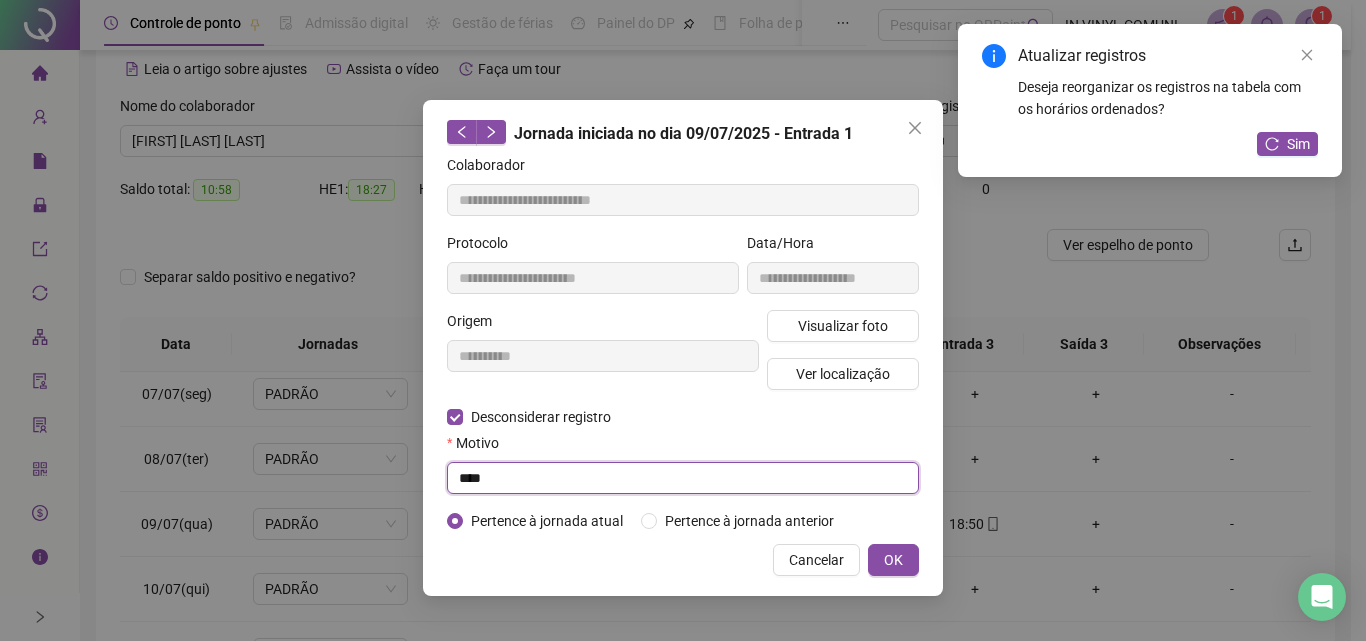 type on "****" 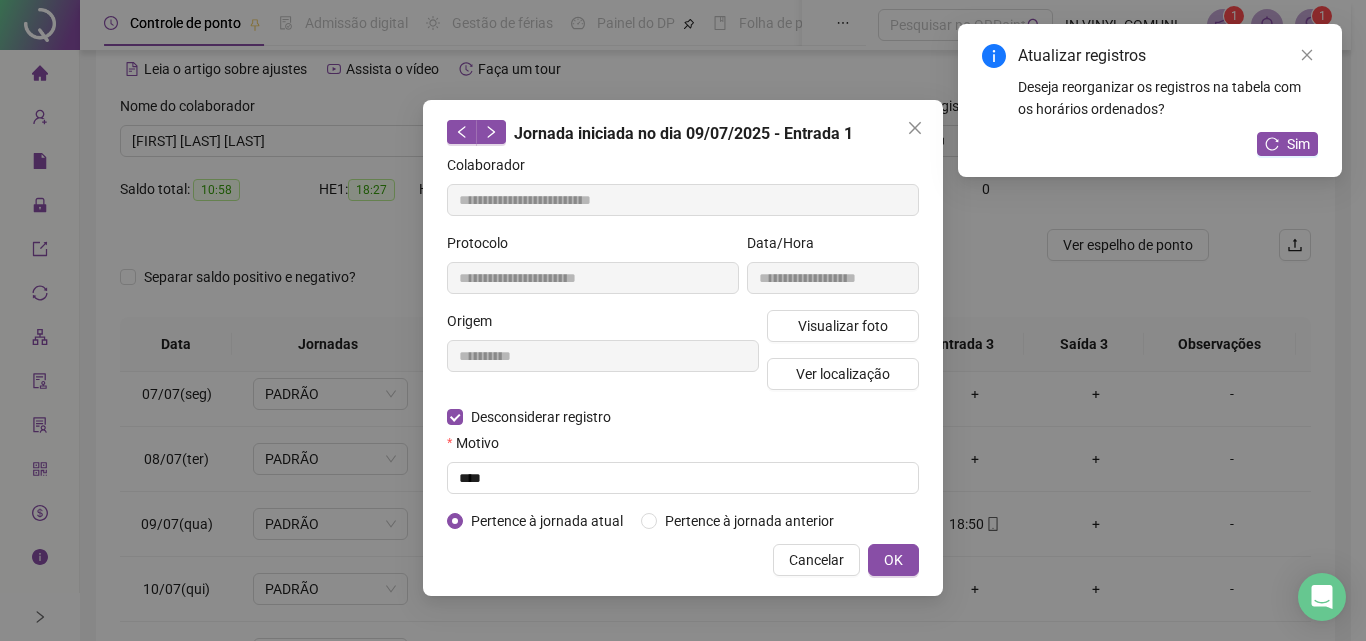 click on "Cancelar OK" at bounding box center [683, 560] 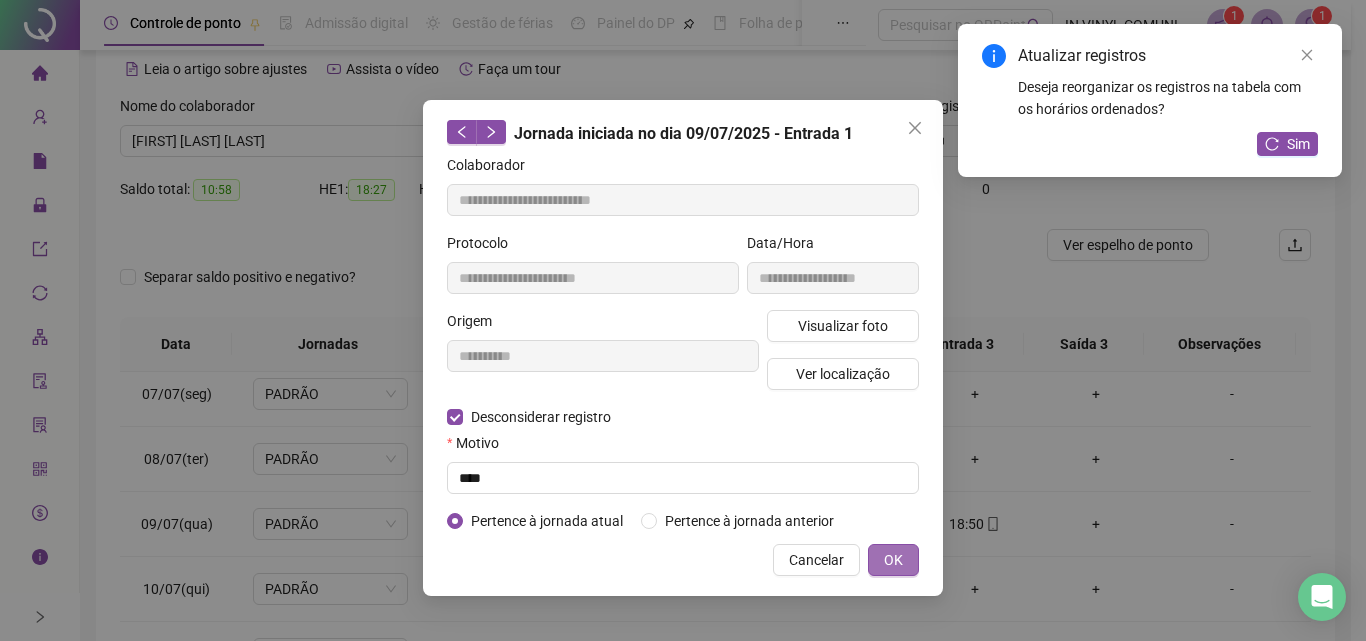 click on "OK" at bounding box center [893, 560] 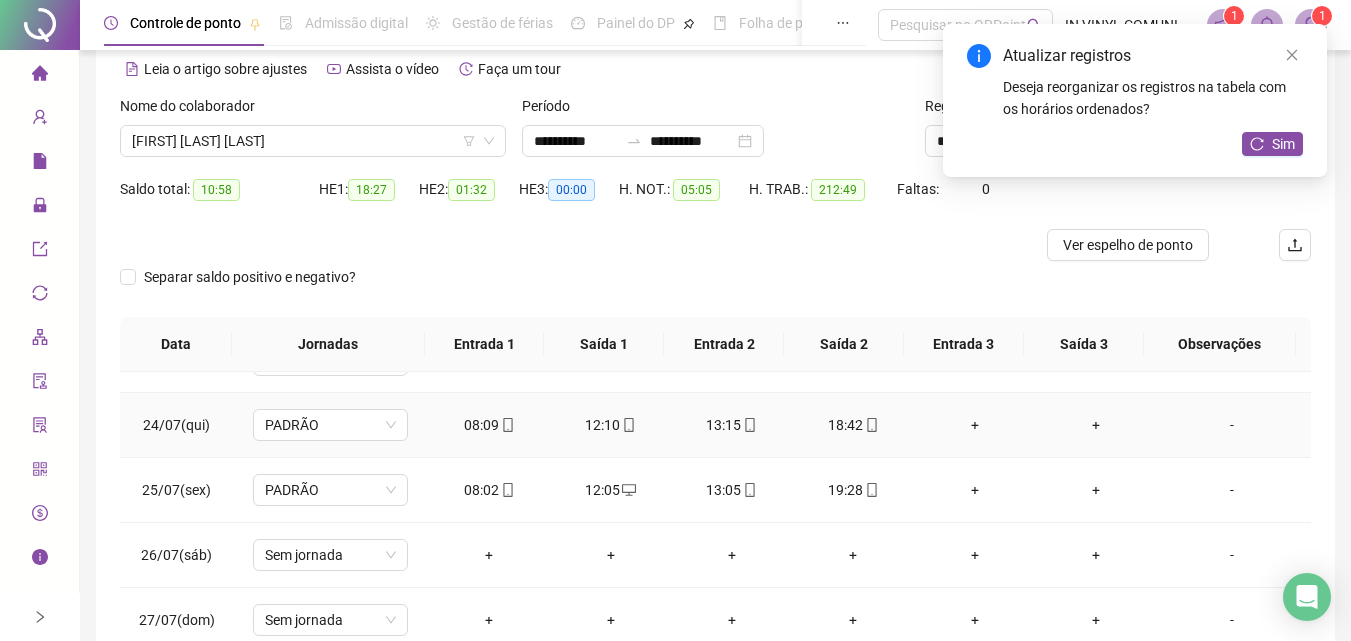scroll, scrollTop: 1588, scrollLeft: 0, axis: vertical 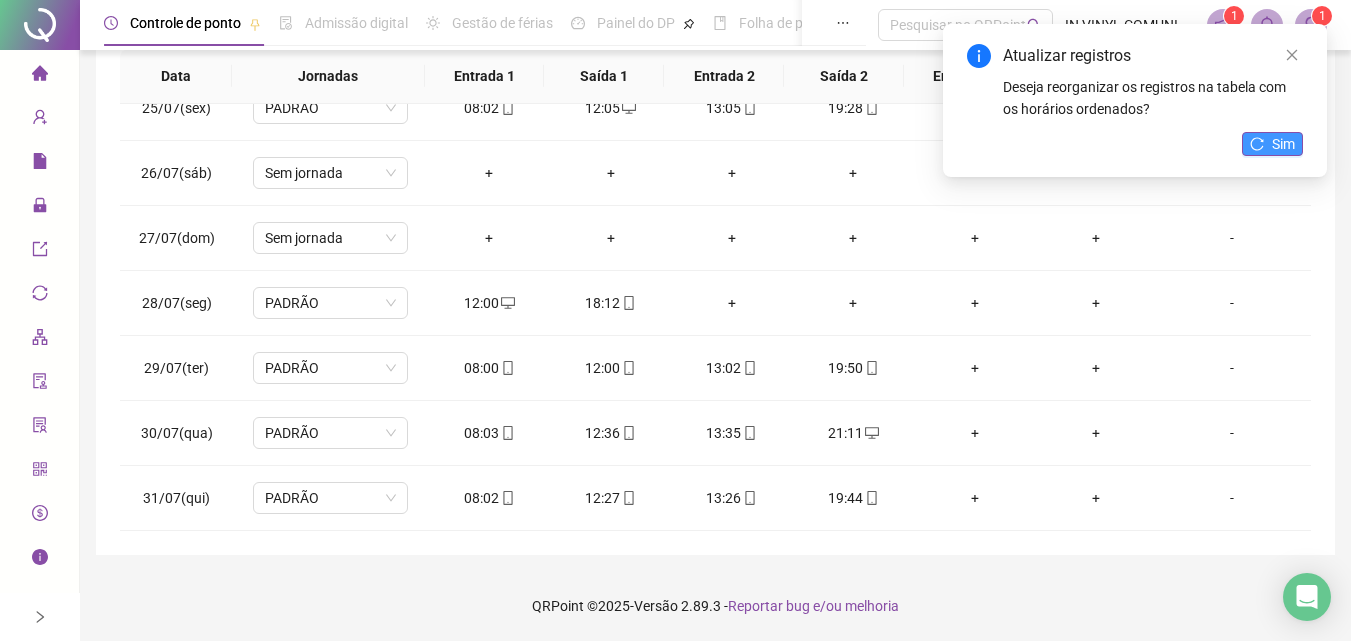 click on "Sim" at bounding box center [1272, 144] 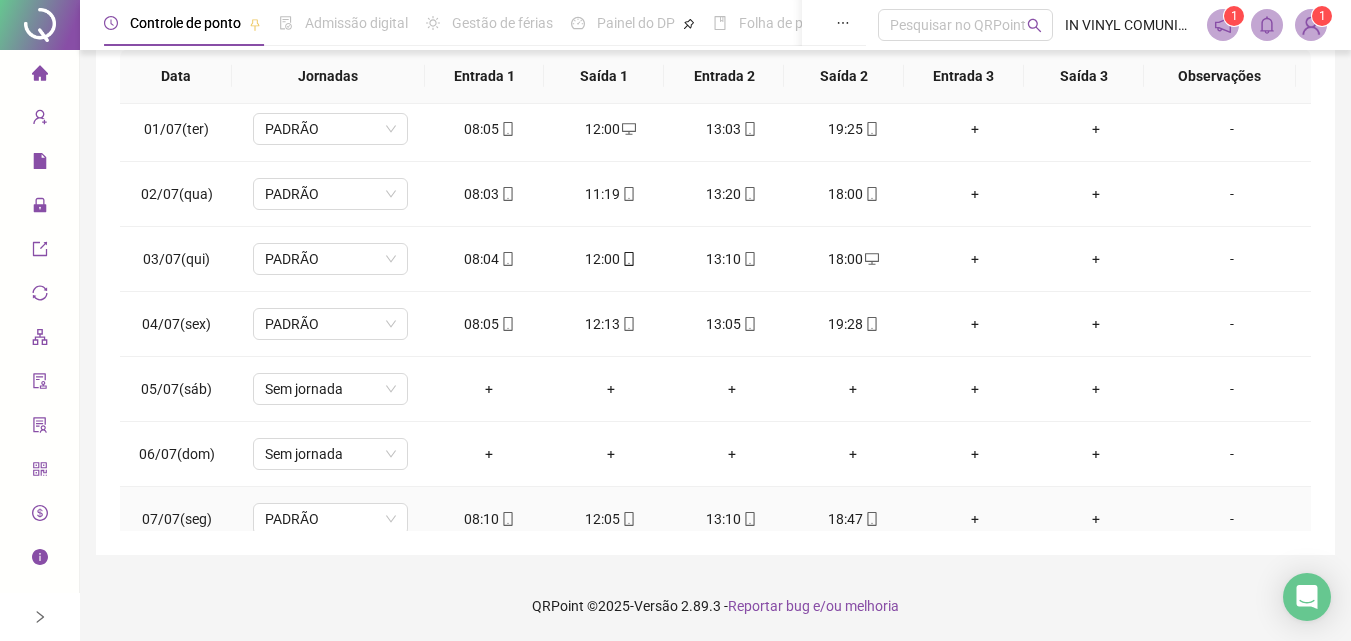 scroll, scrollTop: 0, scrollLeft: 0, axis: both 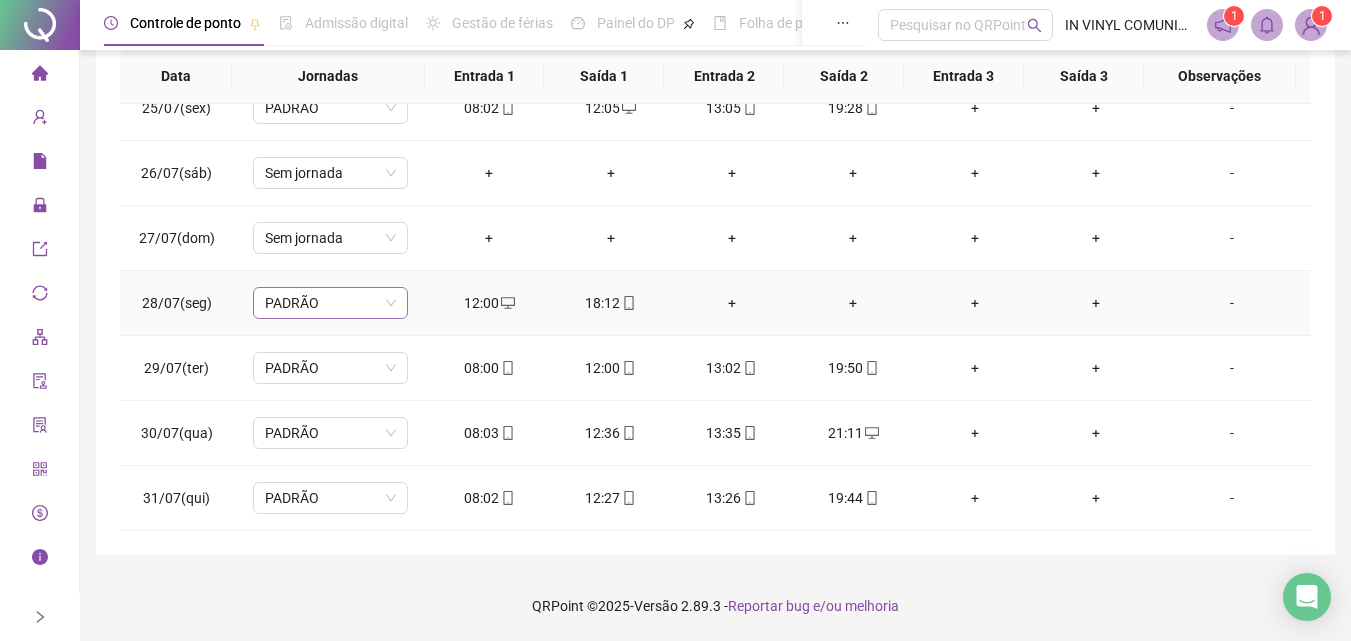 click on "PADRÃO" at bounding box center (330, 303) 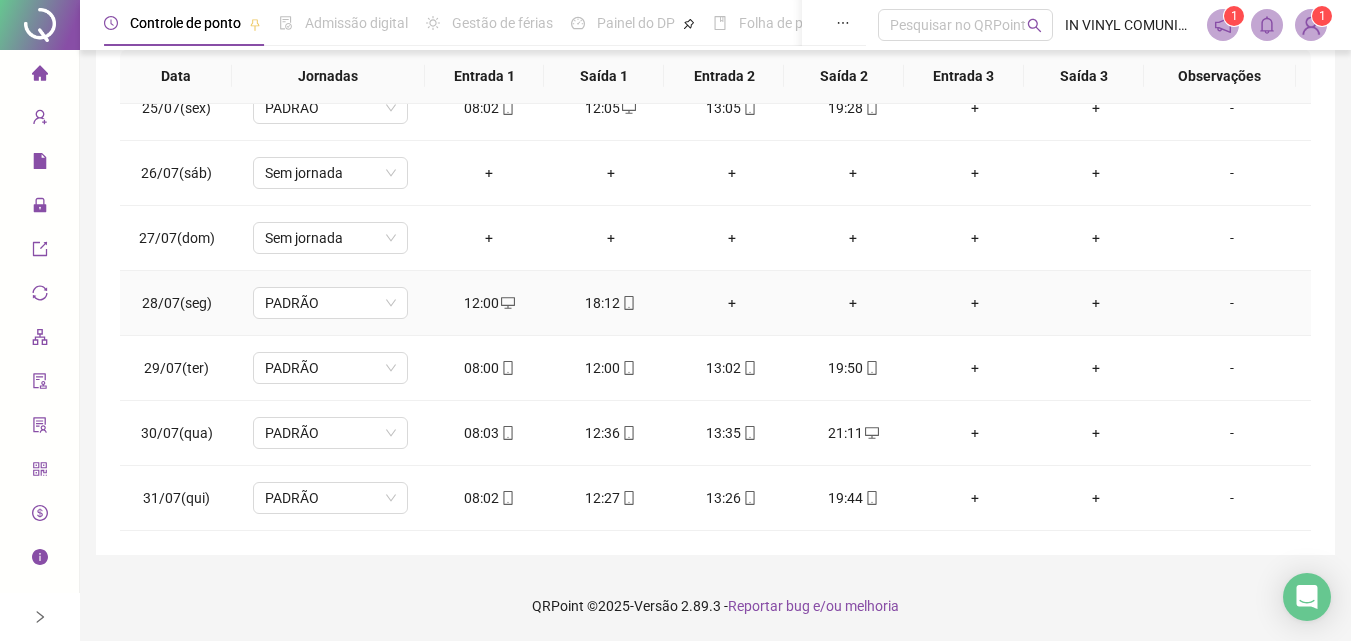 click on "+" at bounding box center (853, 303) 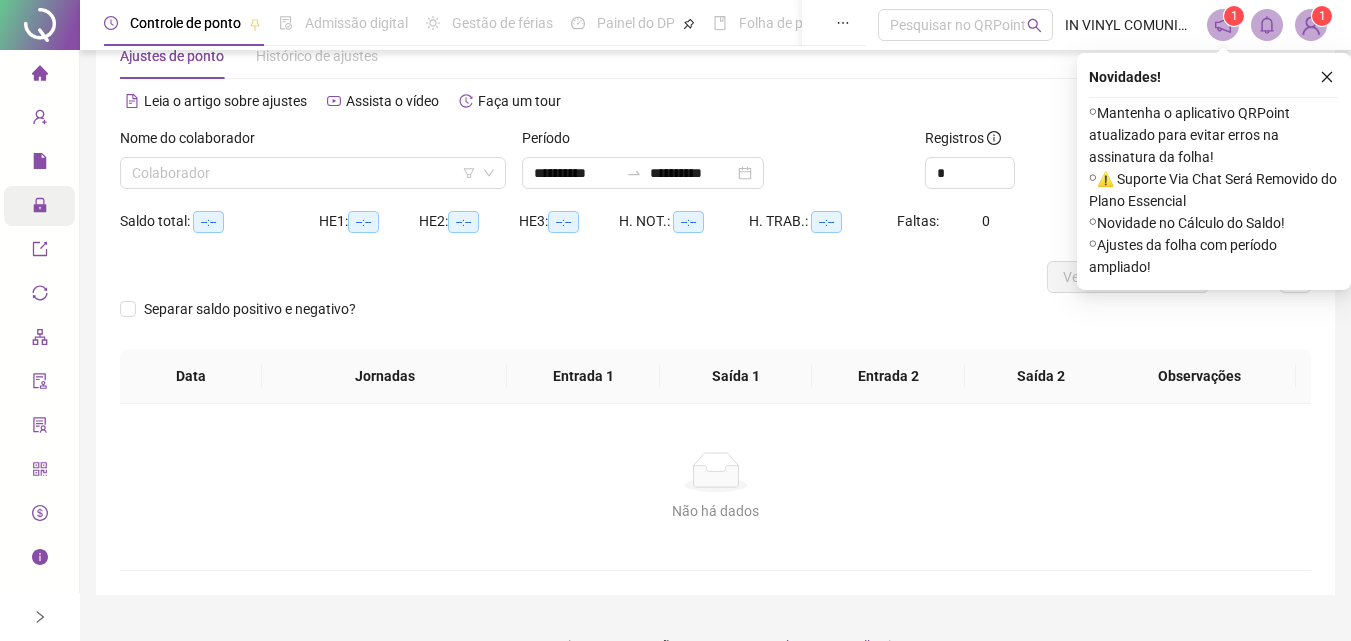 scroll, scrollTop: 57, scrollLeft: 0, axis: vertical 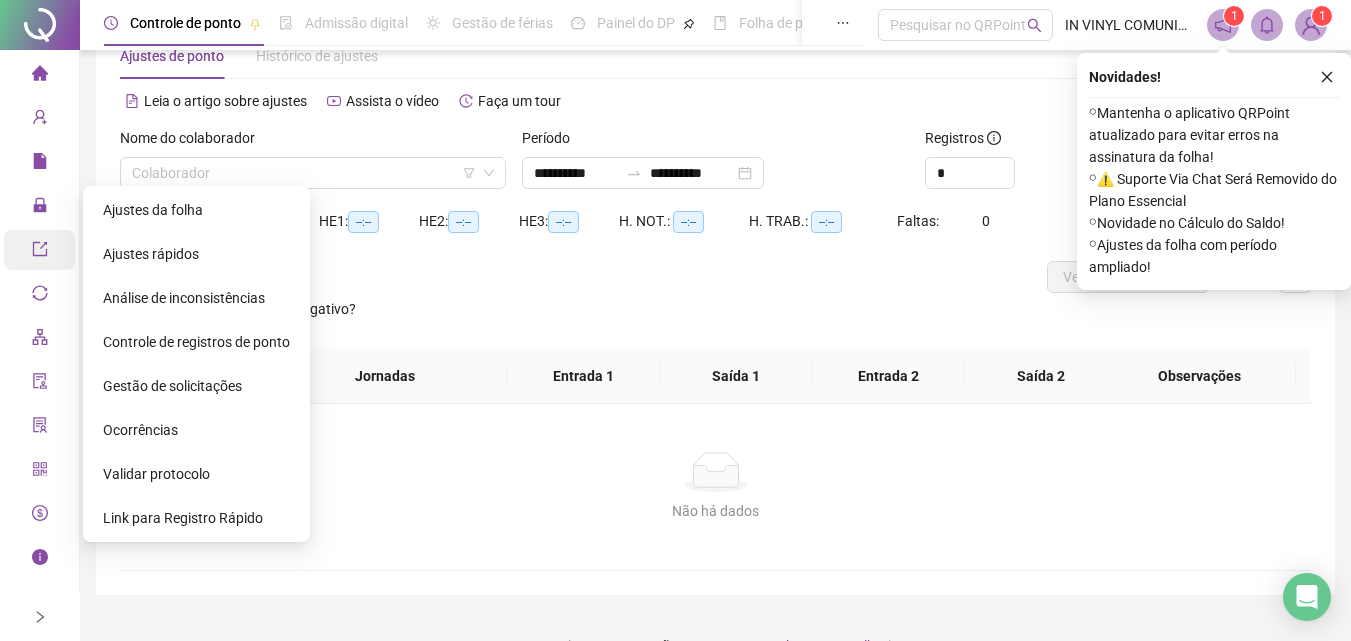 click on "Exportações" at bounding box center [39, 250] 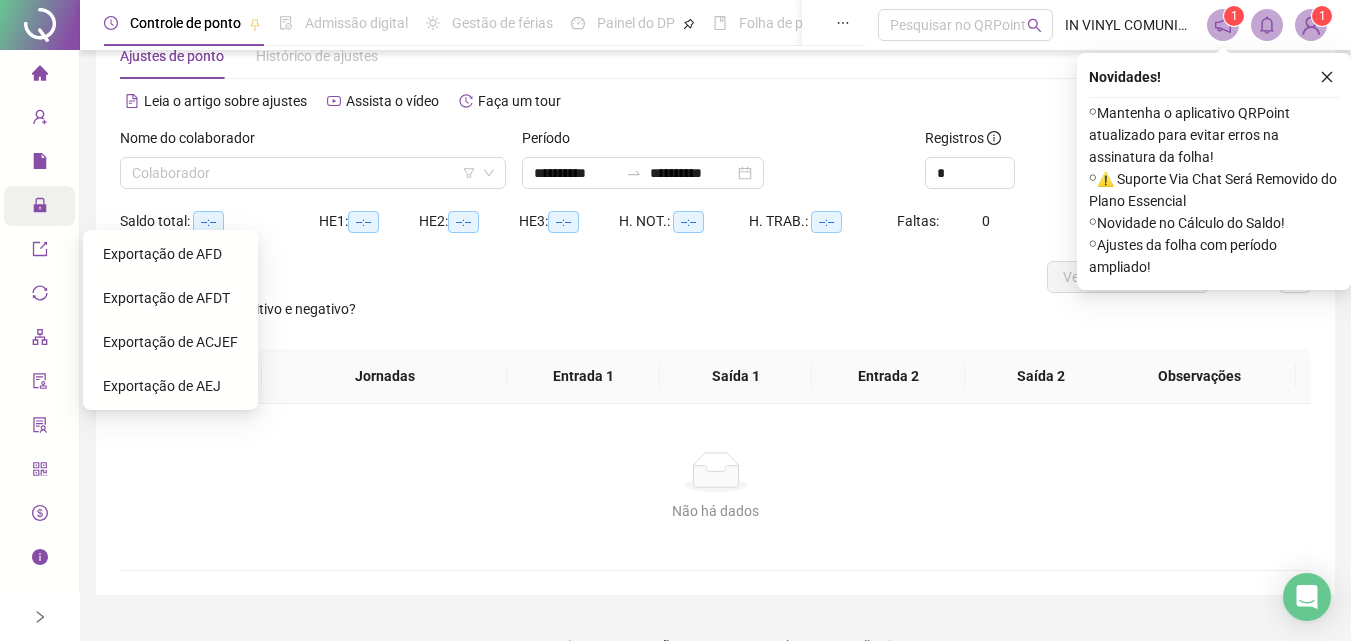 click on "Administração" at bounding box center [90, 206] 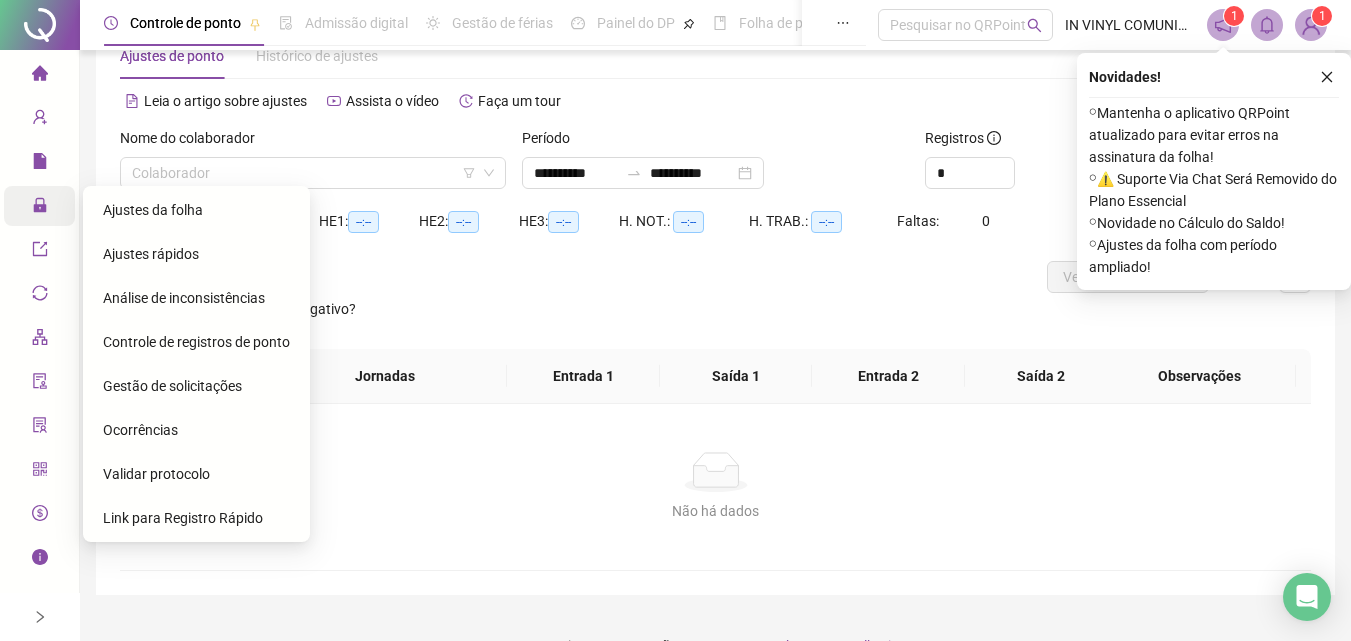 click on "Administração" at bounding box center [90, 206] 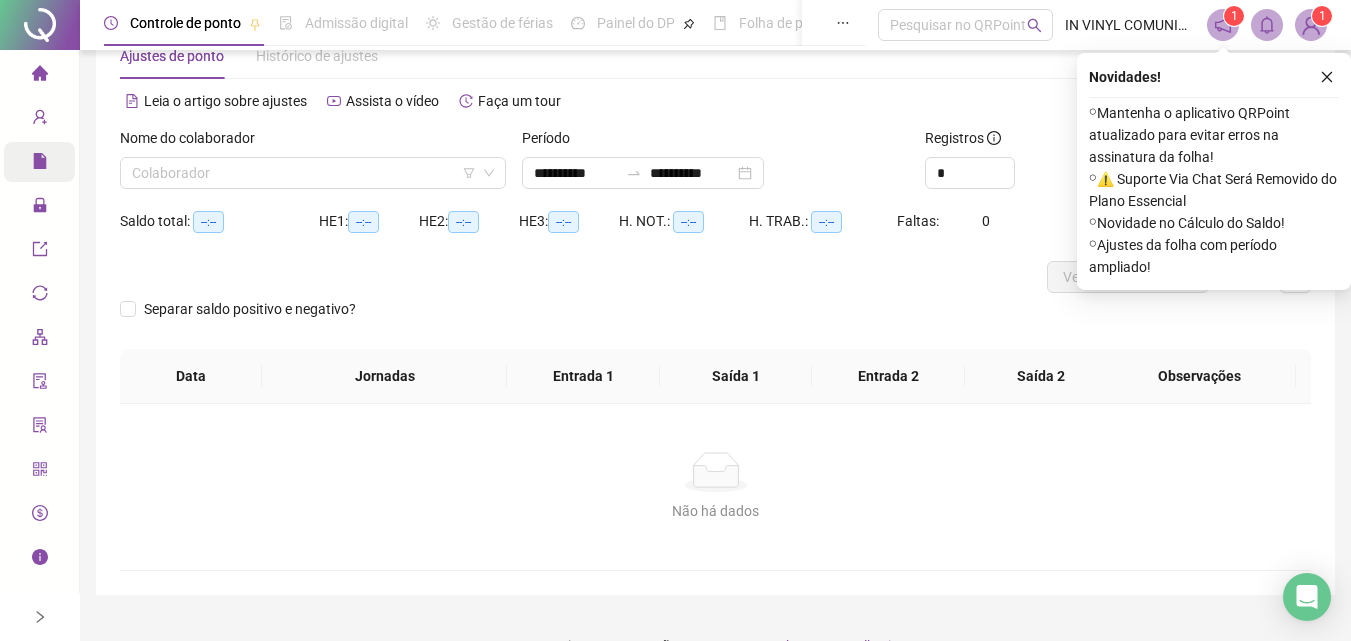 click on "Relatórios" at bounding box center (76, 164) 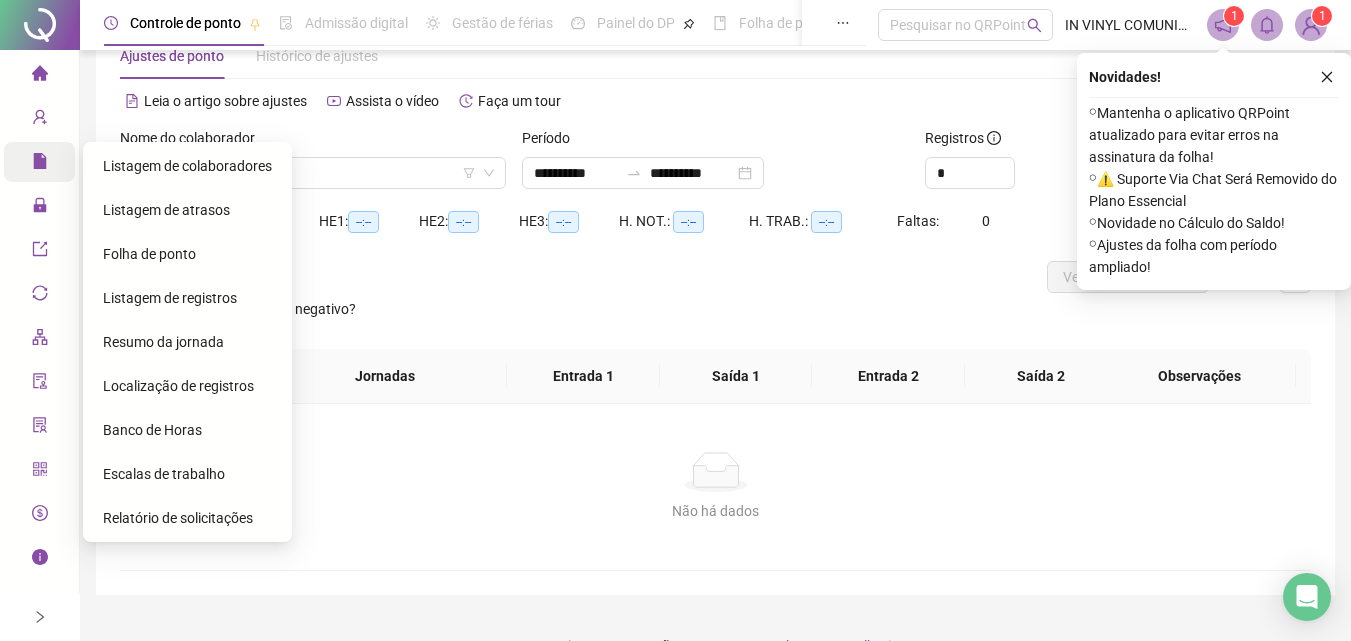 click on "Relatórios" at bounding box center (76, 164) 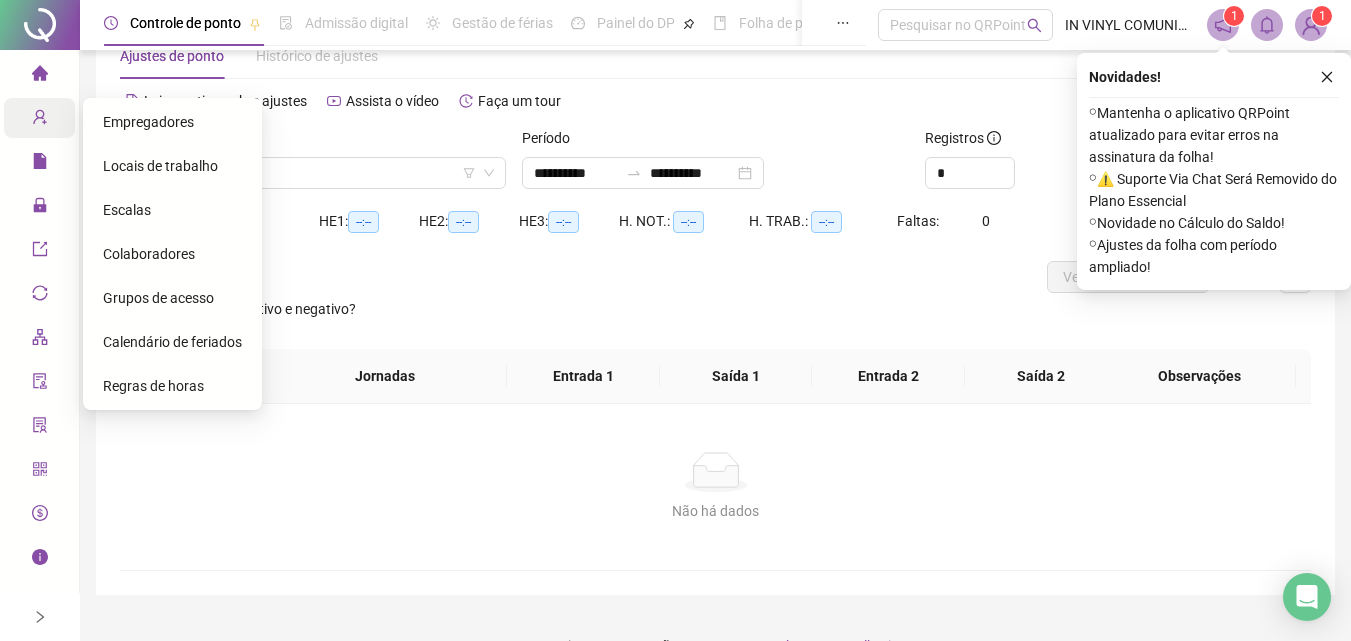 click at bounding box center [54, 118] 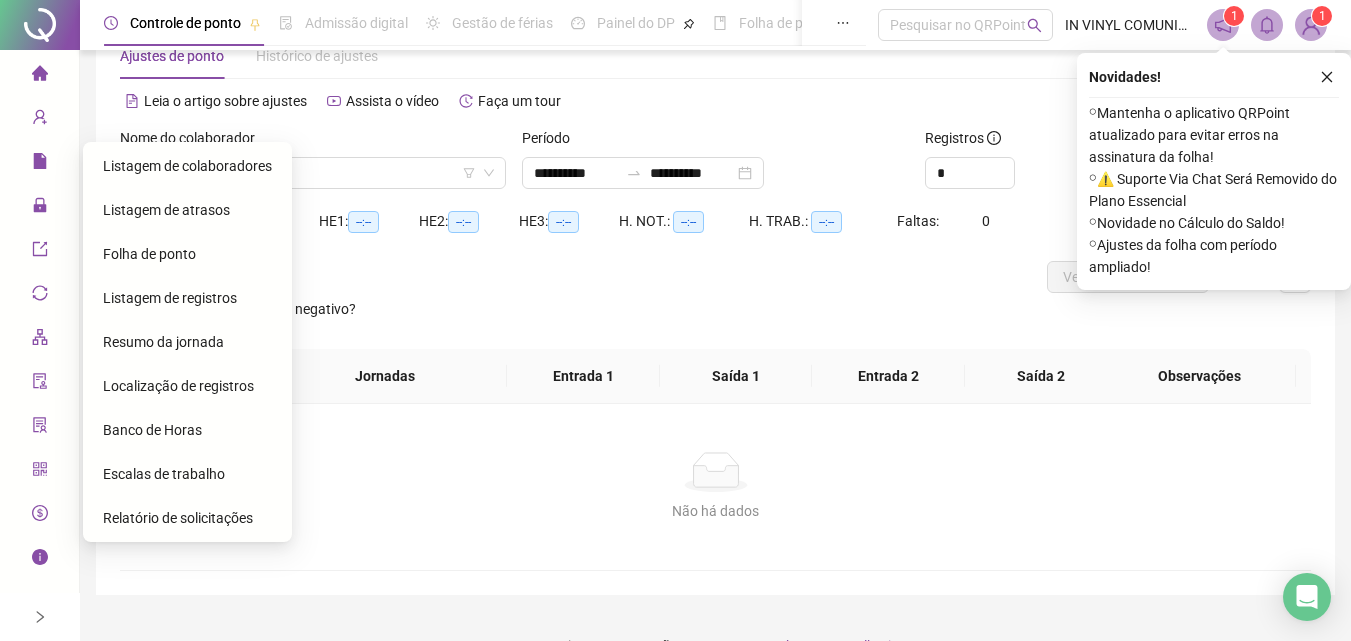 click on "Folha de ponto" at bounding box center [149, 254] 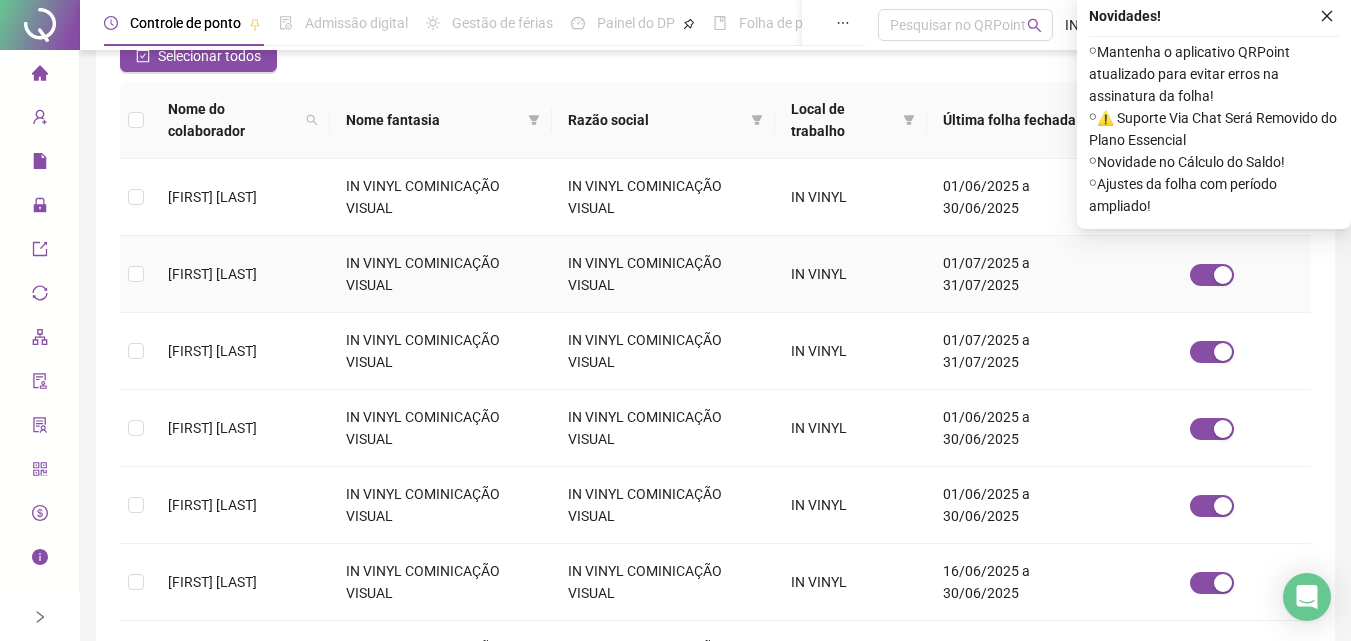 scroll, scrollTop: 0, scrollLeft: 0, axis: both 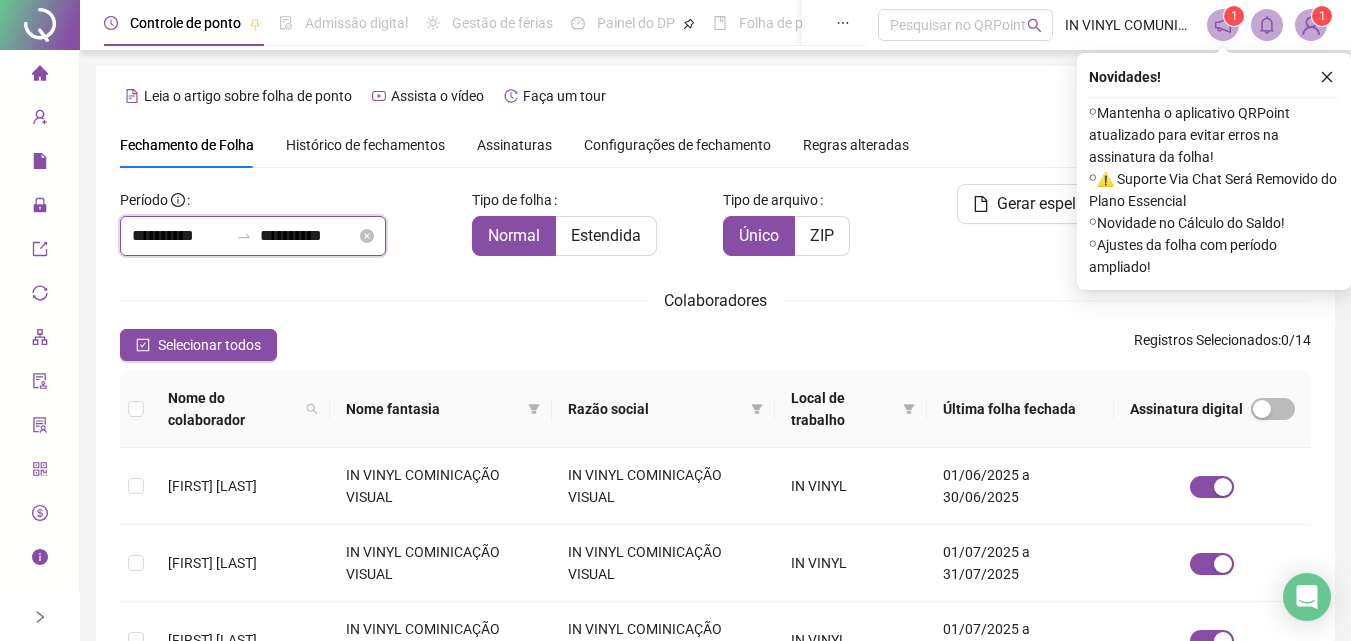 click on "**********" at bounding box center (180, 236) 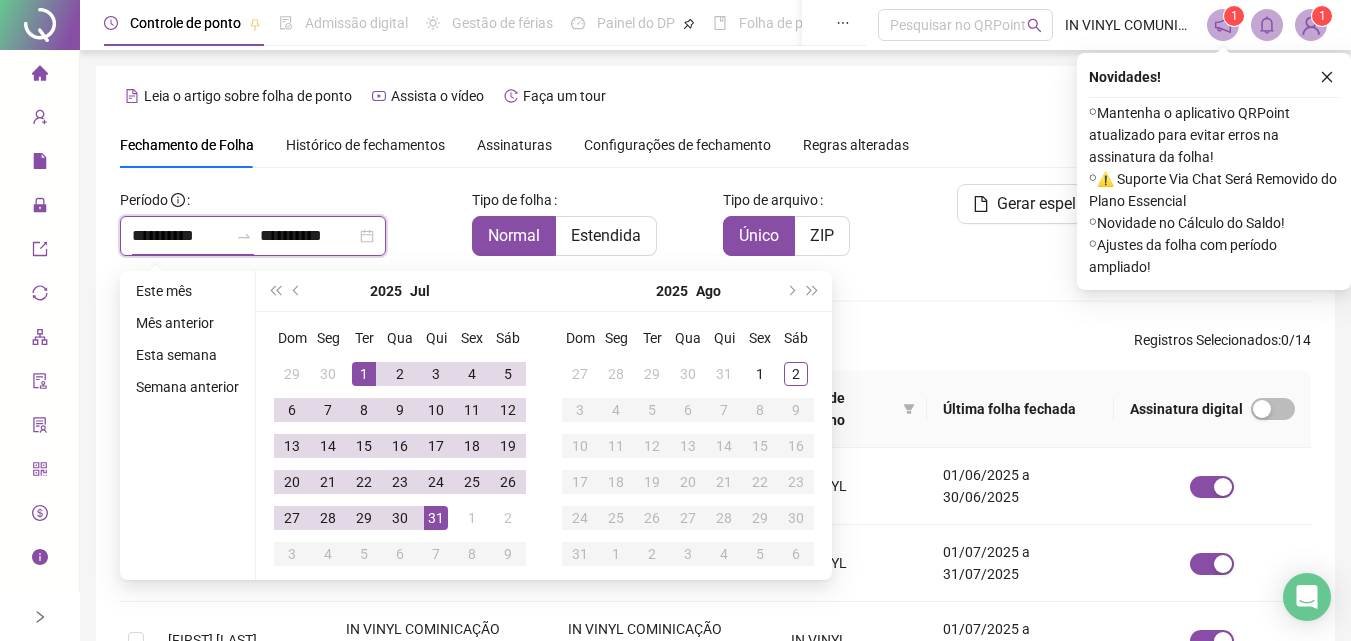 type on "**********" 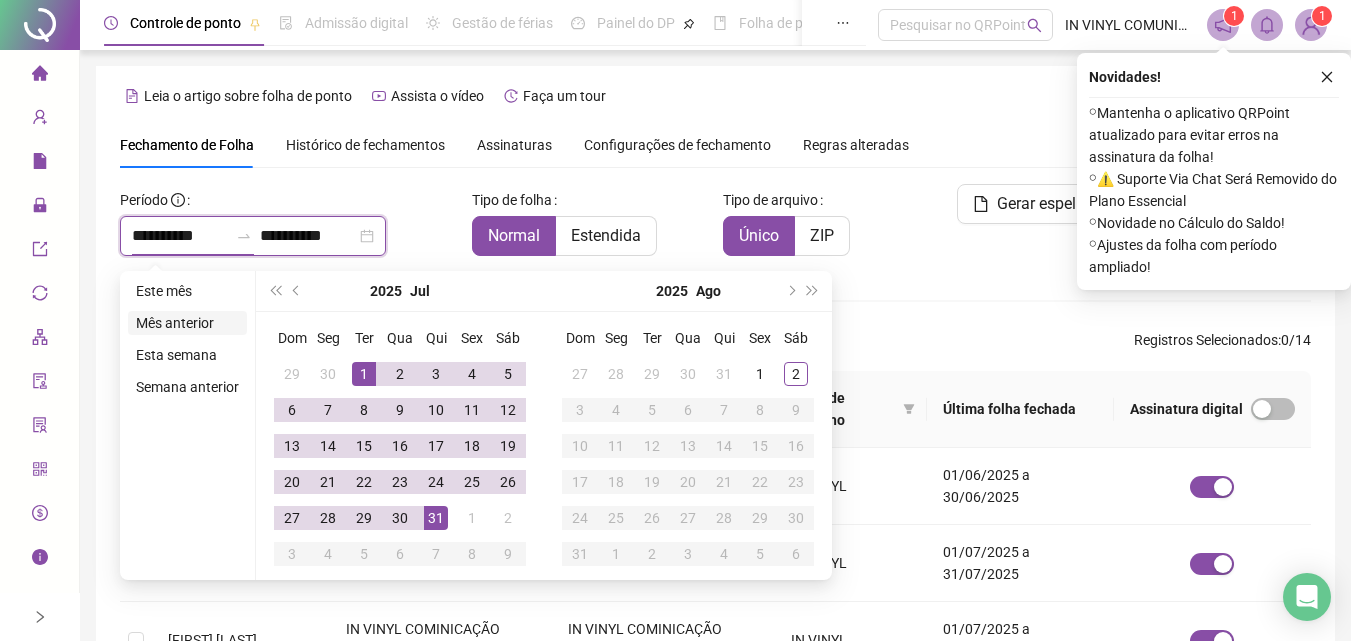 type on "**********" 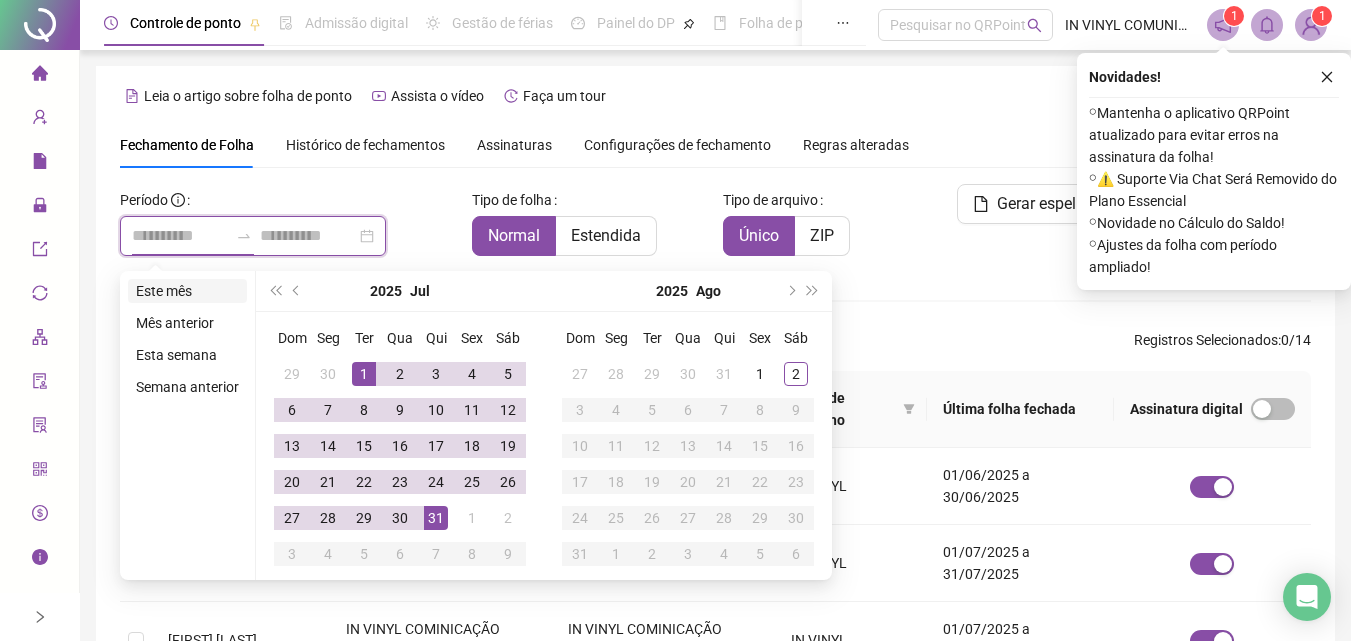type on "**********" 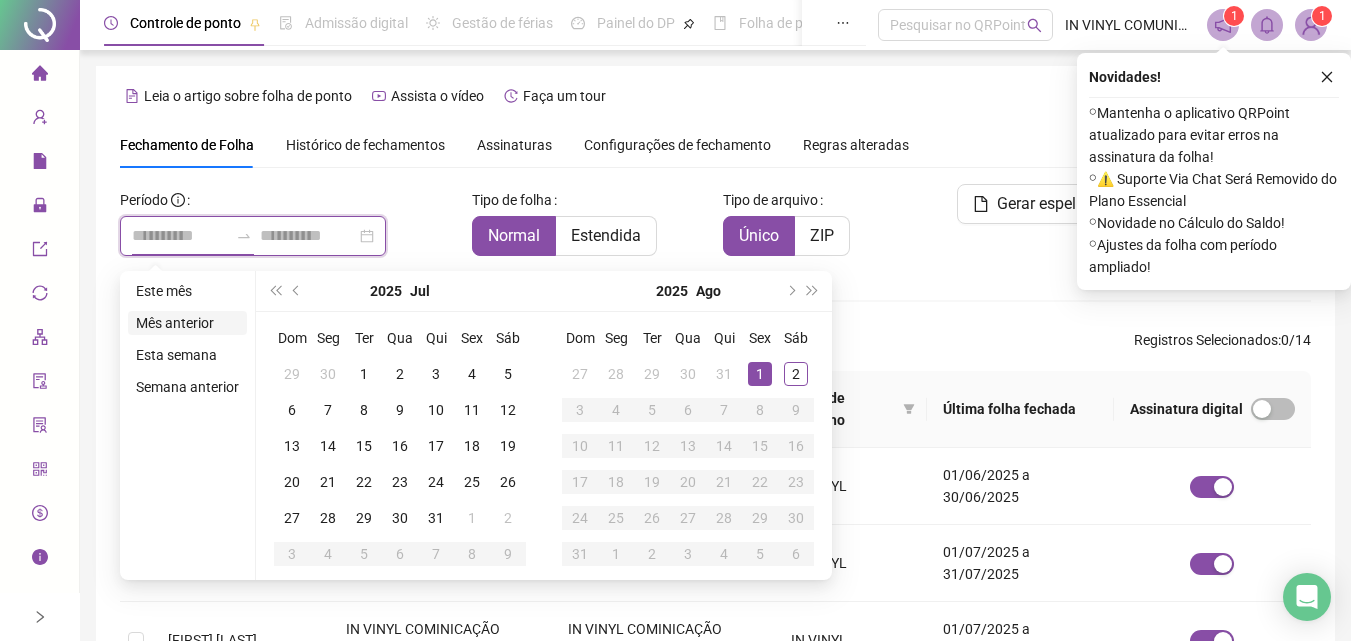 type on "**********" 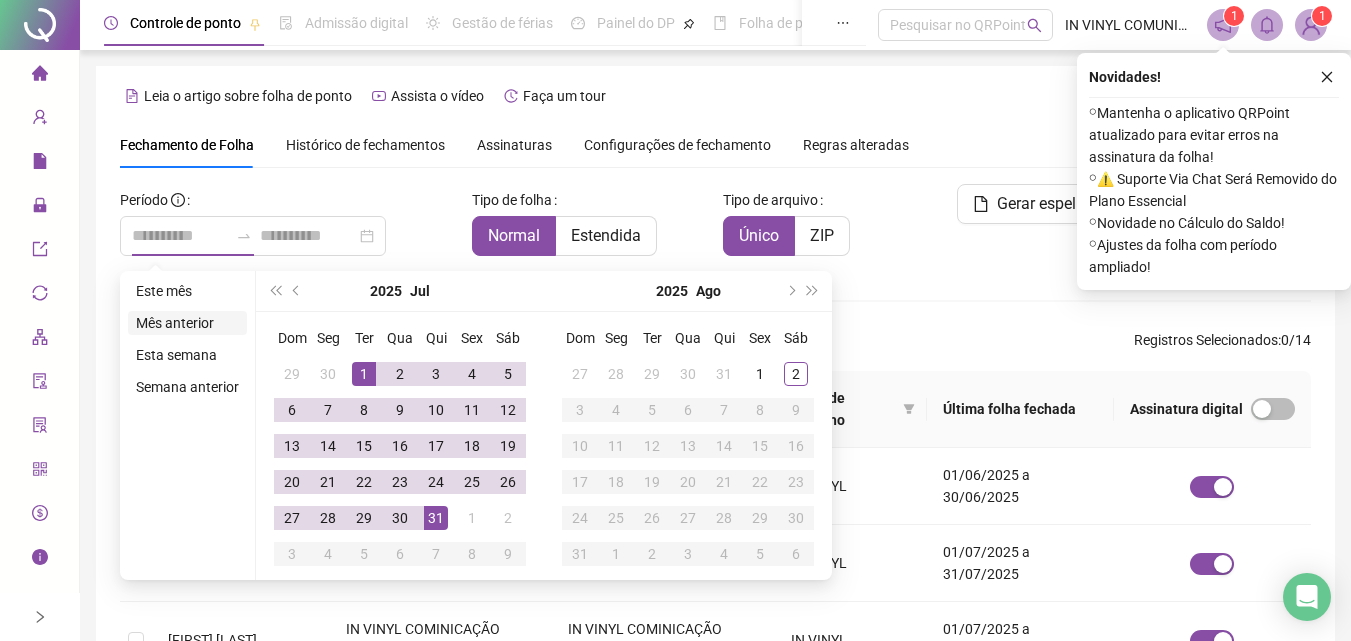 click on "Mês anterior" at bounding box center (187, 323) 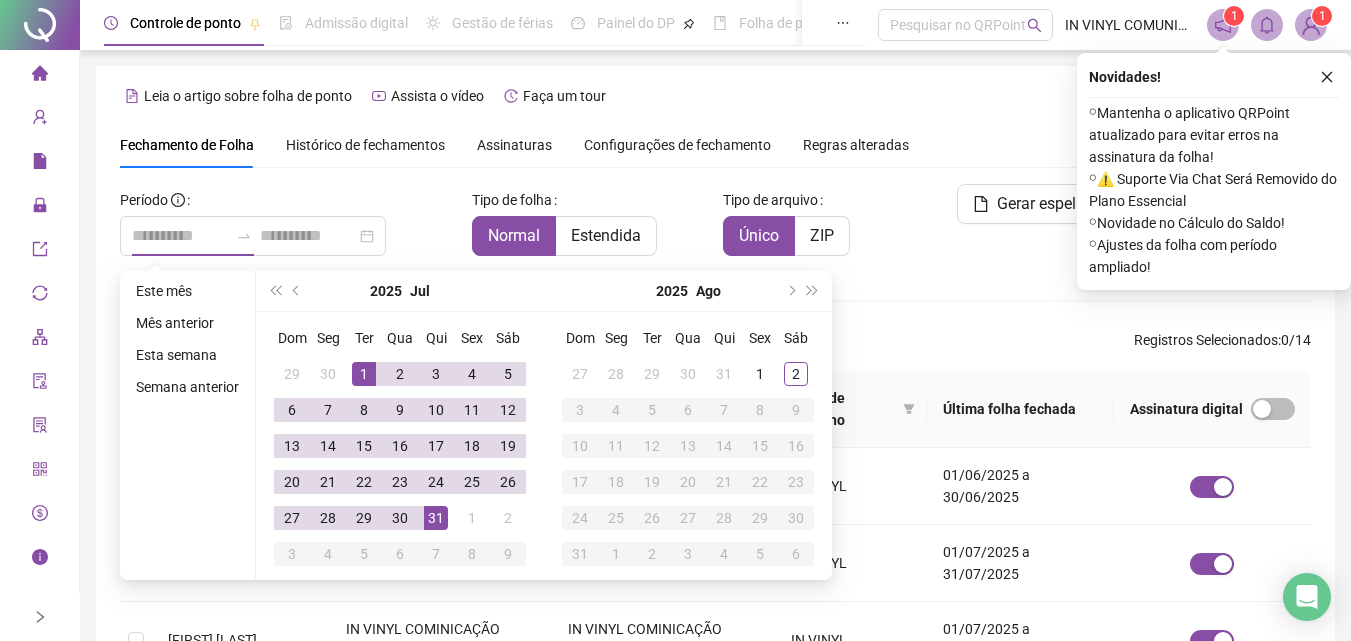 scroll, scrollTop: 89, scrollLeft: 0, axis: vertical 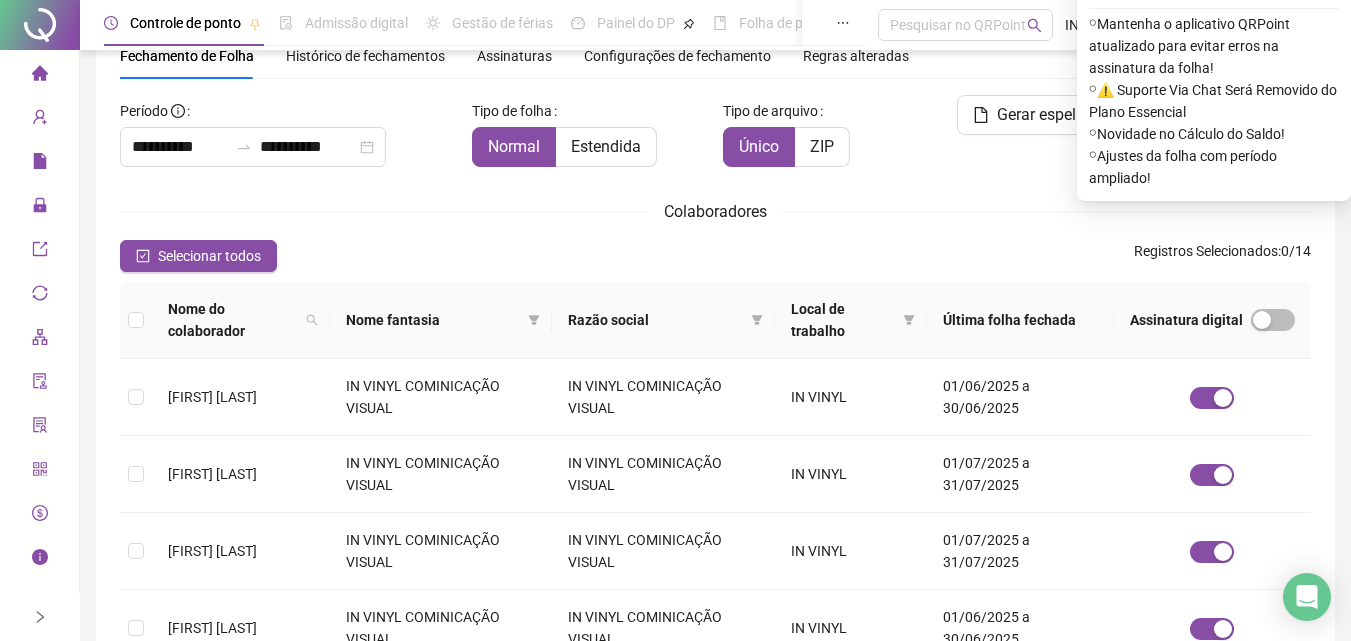 click on "Colaboradores" at bounding box center (715, 211) 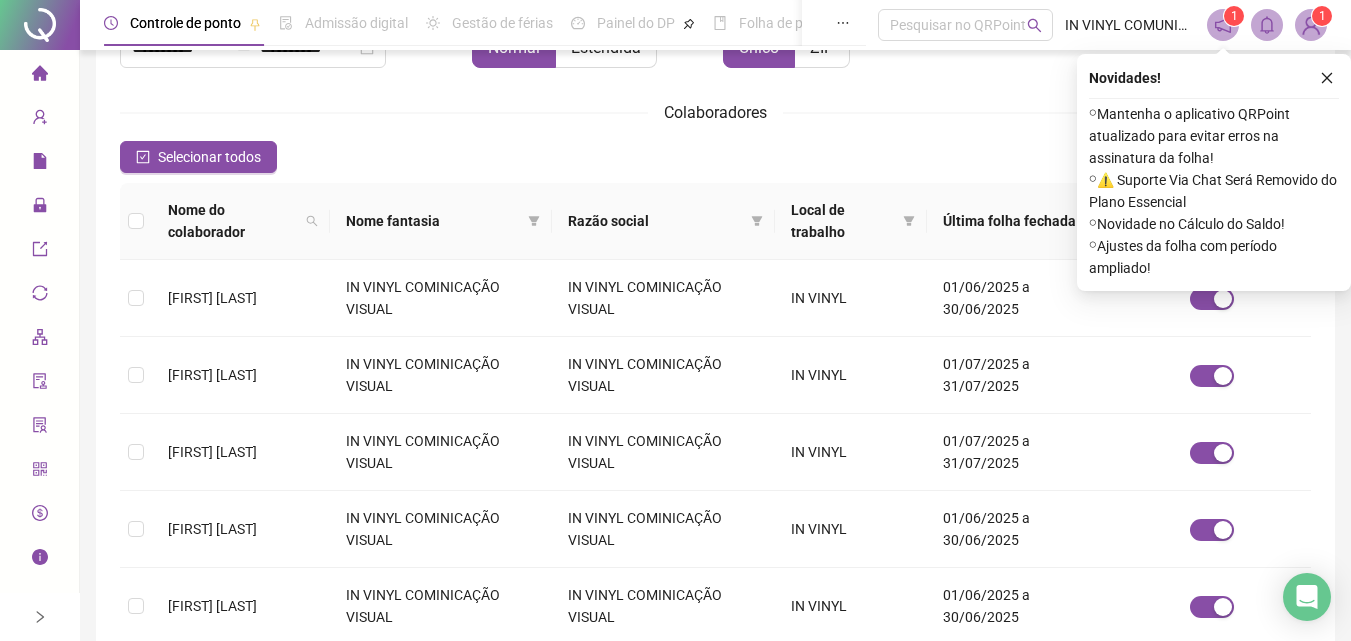 scroll, scrollTop: 189, scrollLeft: 0, axis: vertical 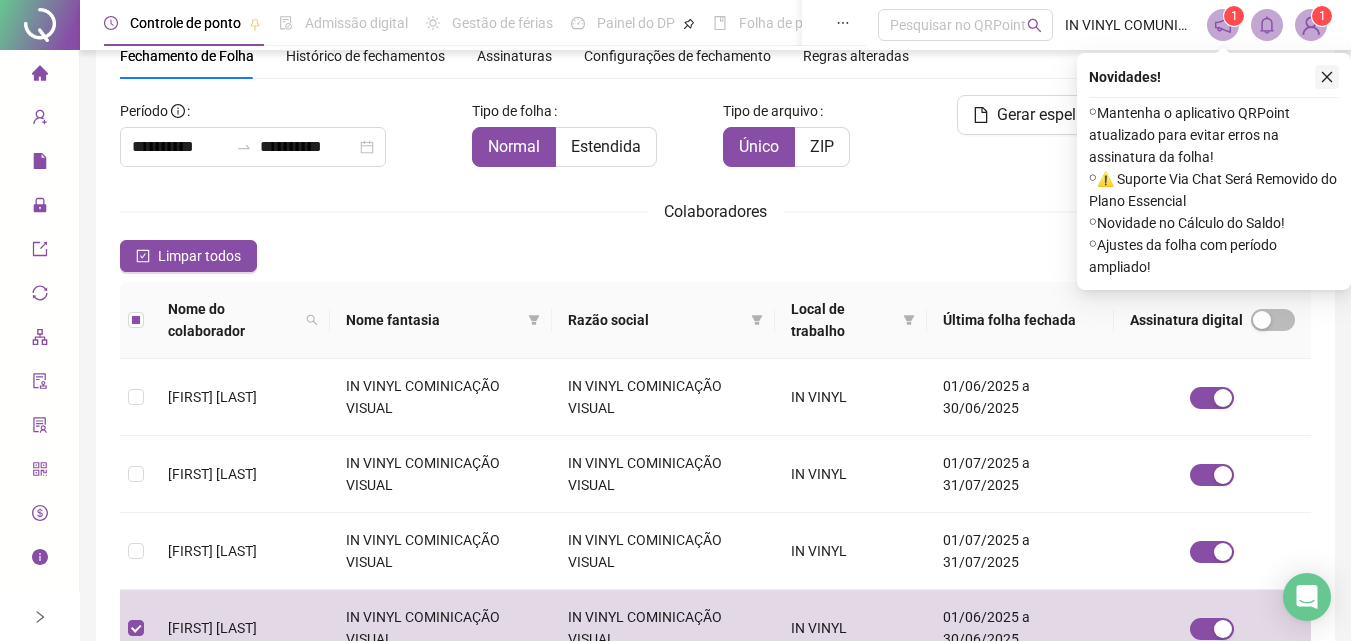 click 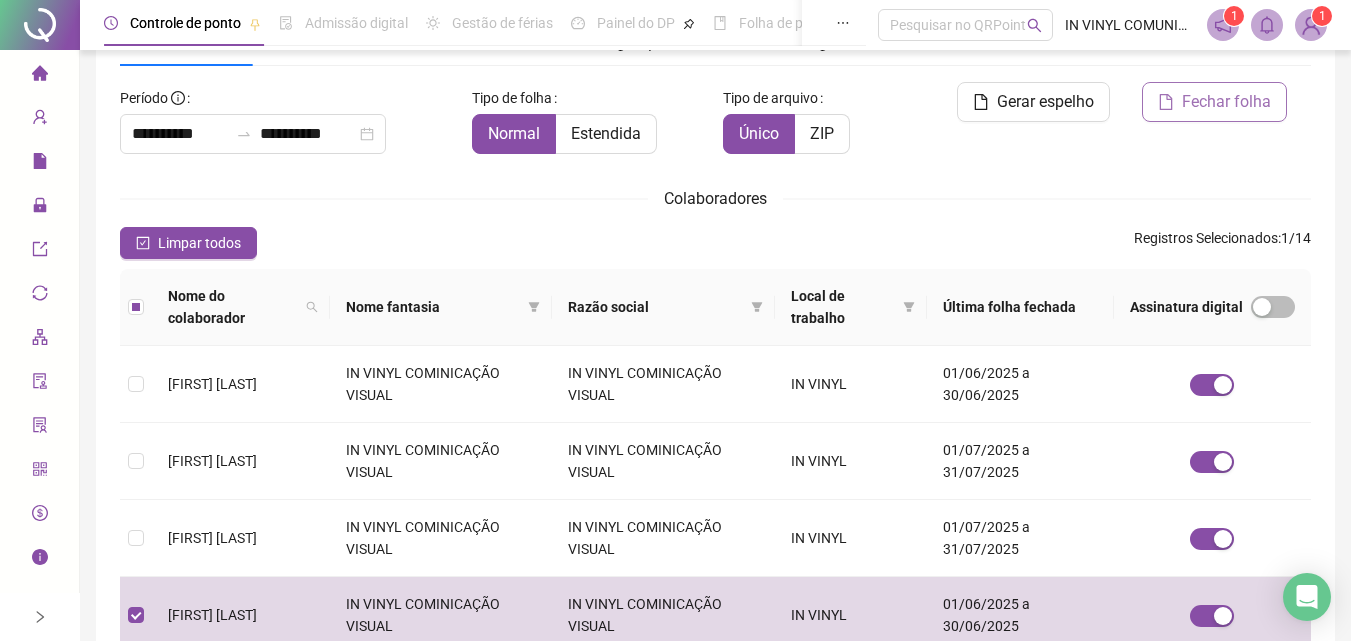 scroll, scrollTop: 0, scrollLeft: 0, axis: both 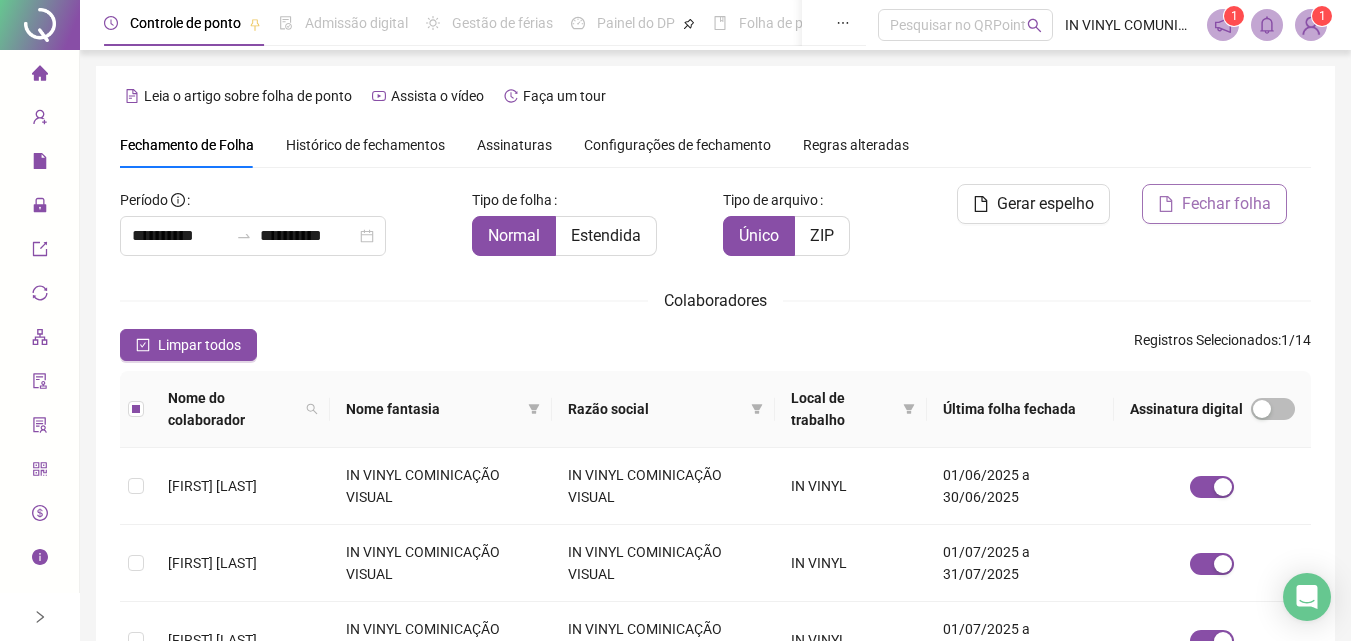 click on "Fechar folha" at bounding box center [1226, 204] 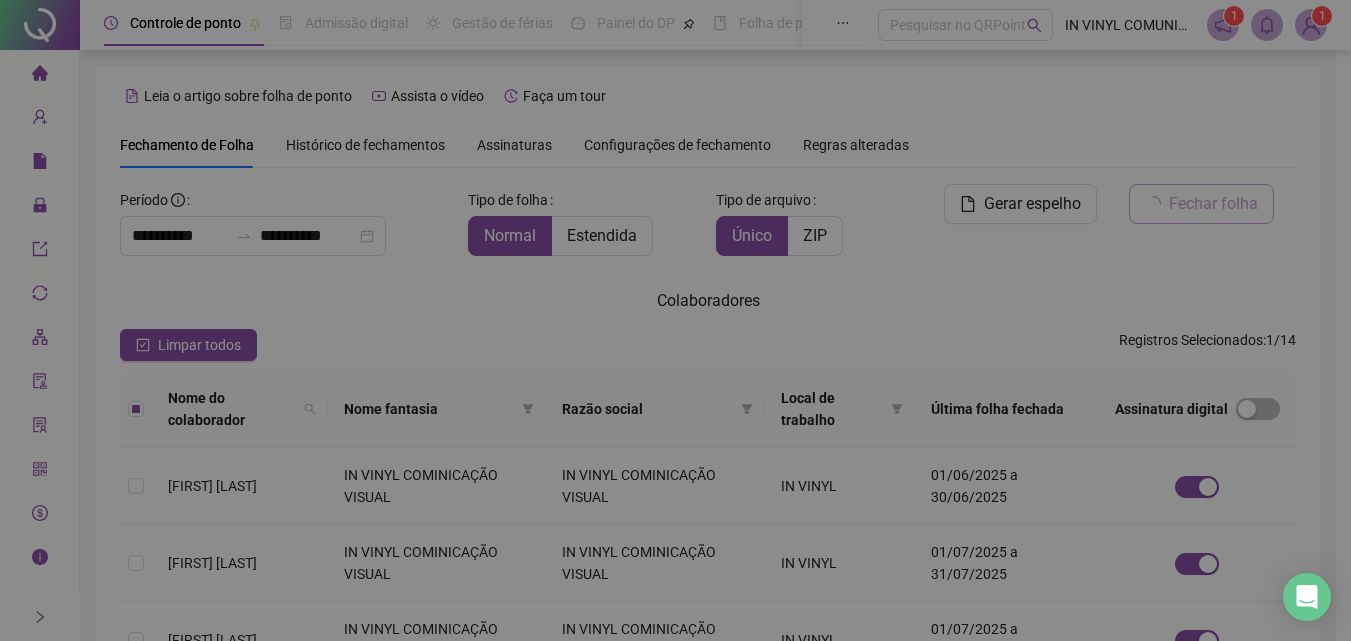 scroll, scrollTop: 89, scrollLeft: 0, axis: vertical 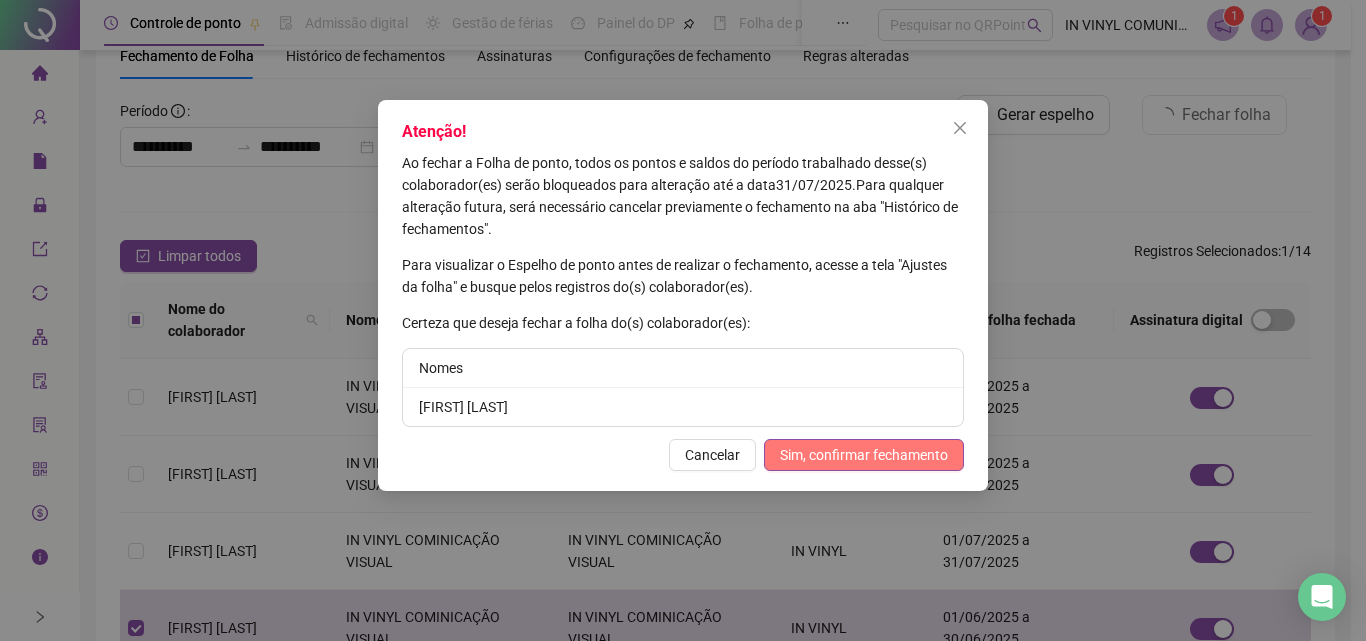 click on "Sim, confirmar fechamento" at bounding box center [864, 455] 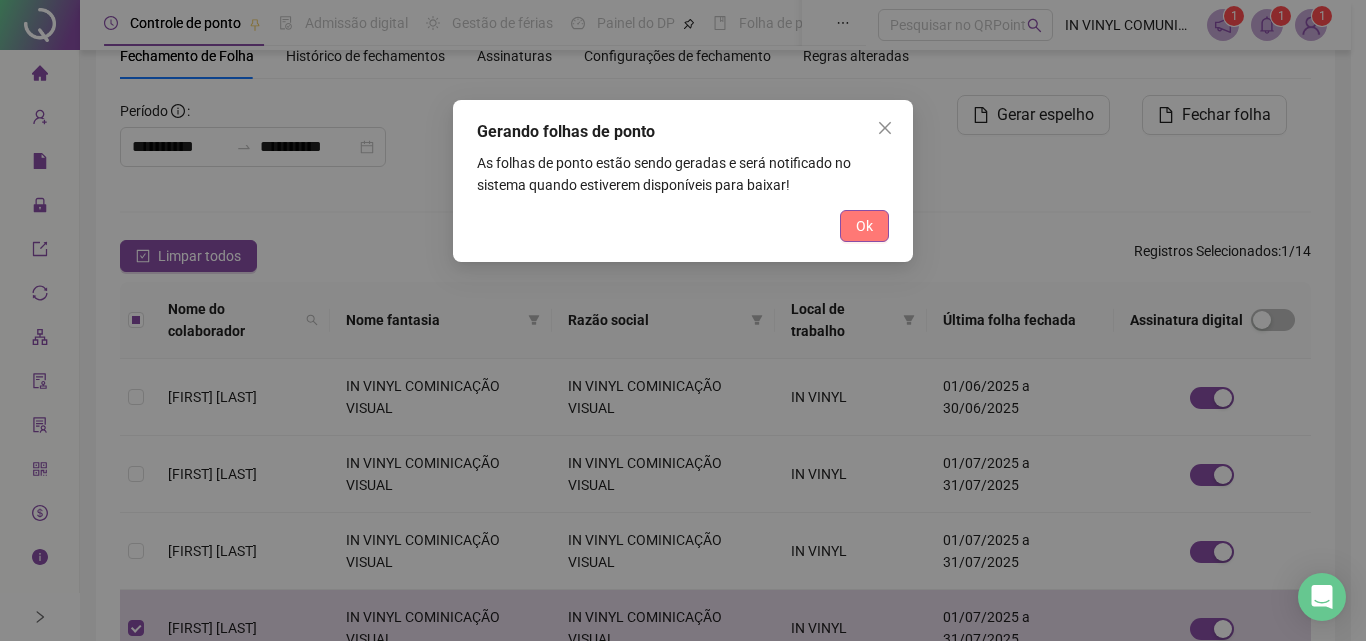 click on "Ok" at bounding box center (864, 226) 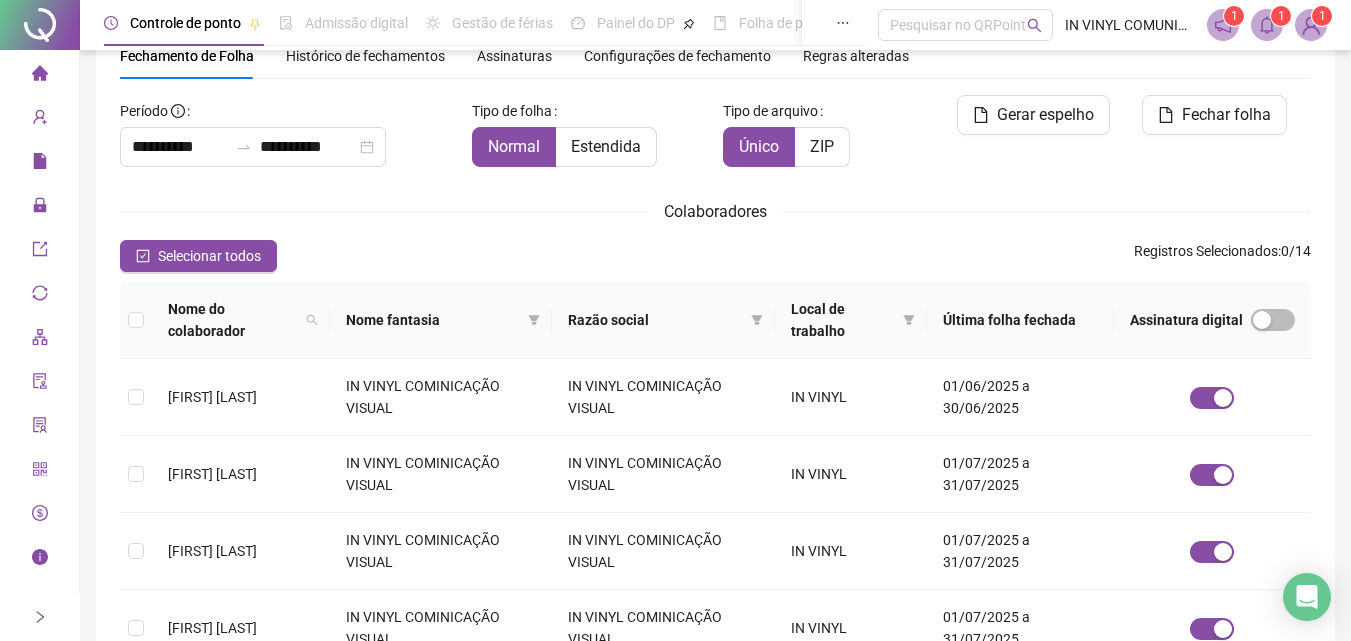 click on "1" at bounding box center (1281, 16) 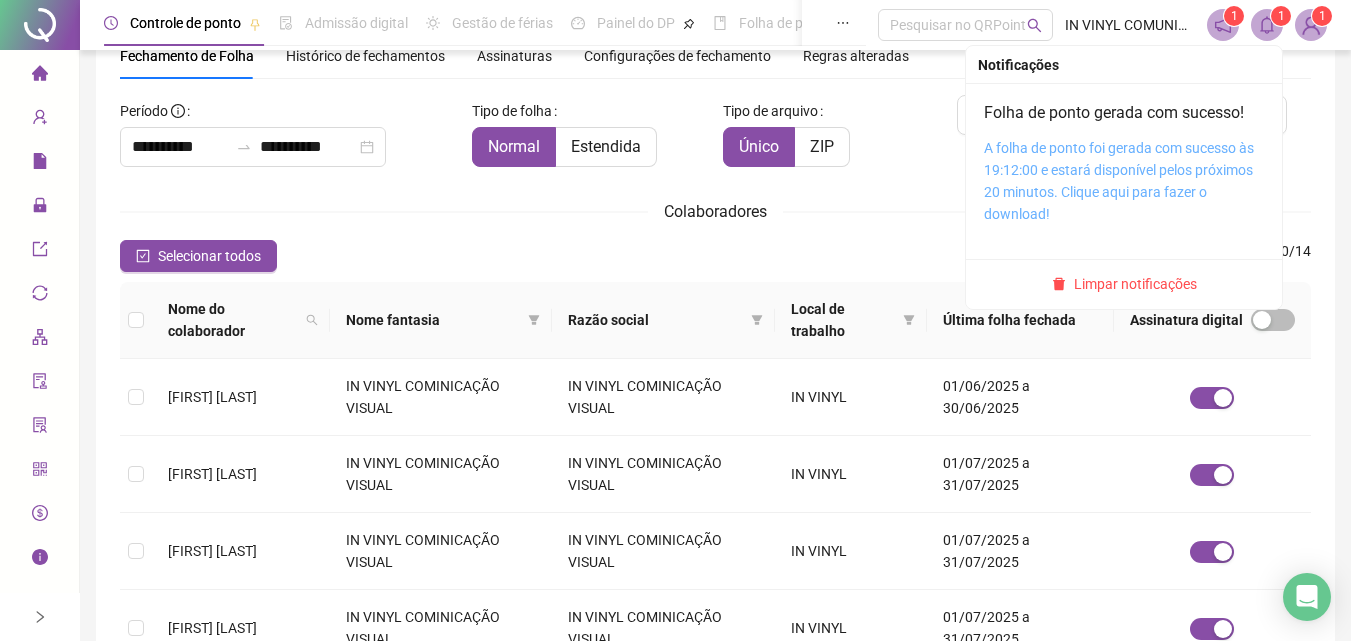 click on "A folha de ponto foi gerada com sucesso às 19:12:00 e estará disponível pelos próximos 20 minutos.
Clique aqui para fazer o download!" at bounding box center [1119, 181] 